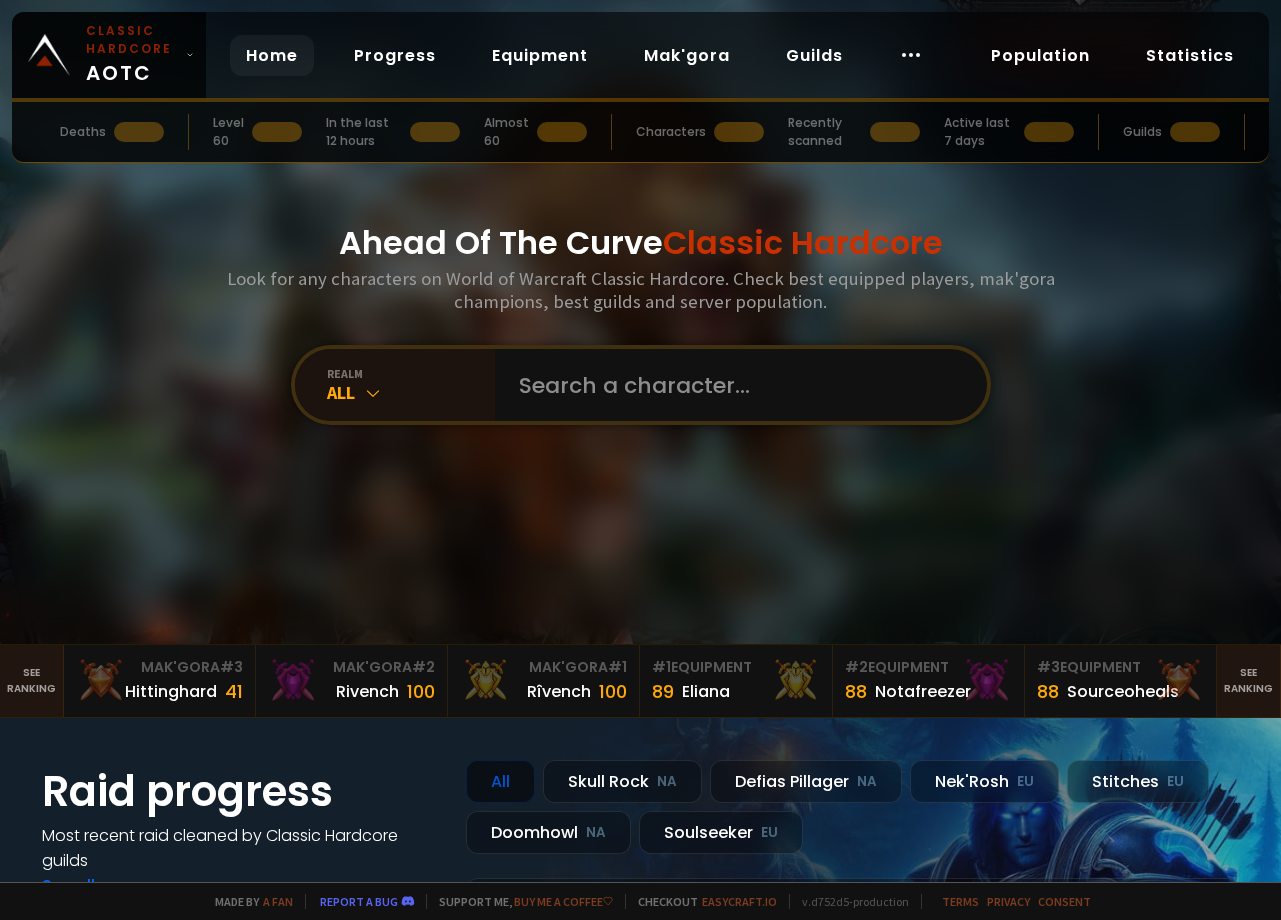 scroll, scrollTop: 0, scrollLeft: 0, axis: both 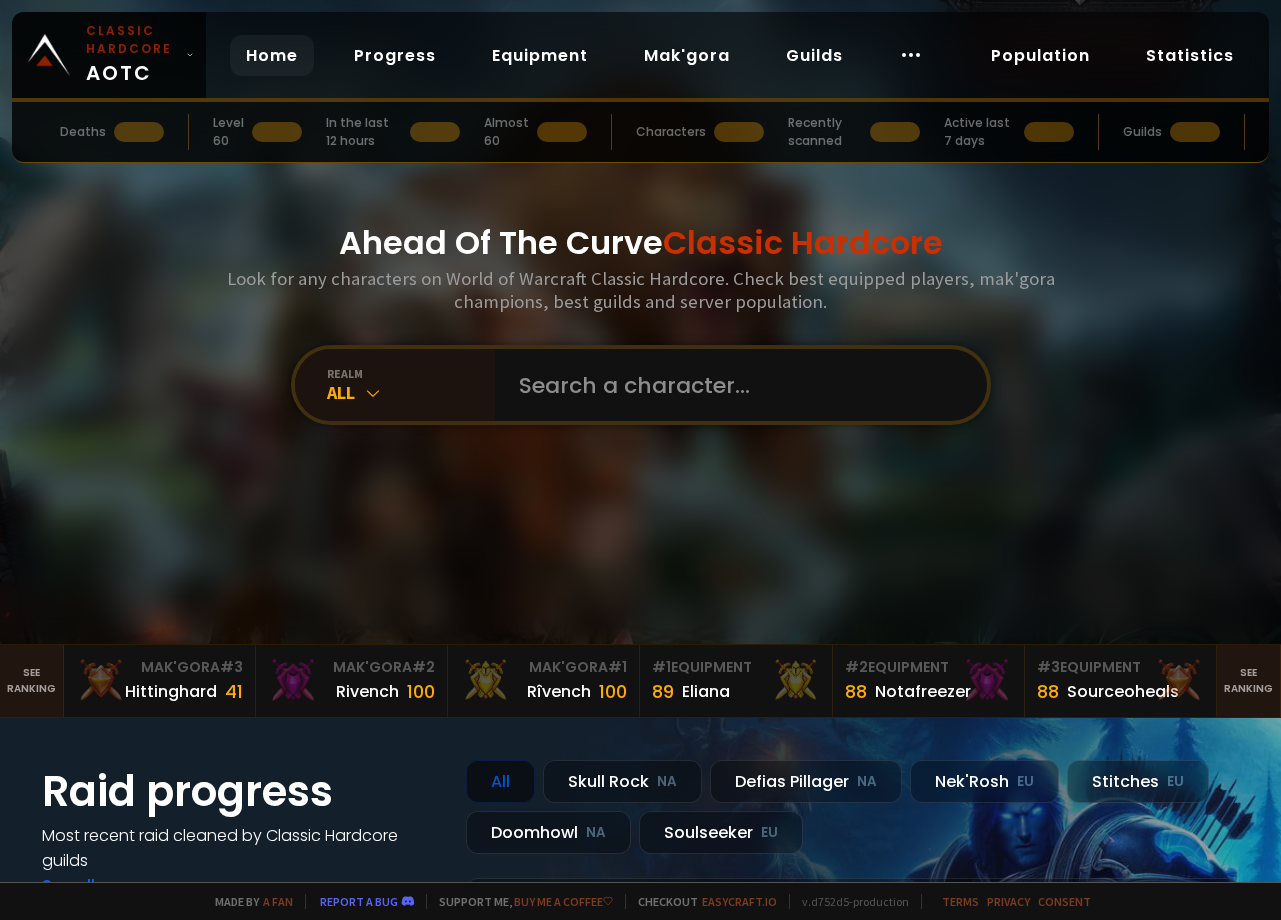 click on "Ahead Of The Curve  Classic Hardcore Look for any characters on World of Warcraft Classic Hardcore. Check best equipped players, mak'gora champions, best guilds and server population. realm All" at bounding box center (640, 322) 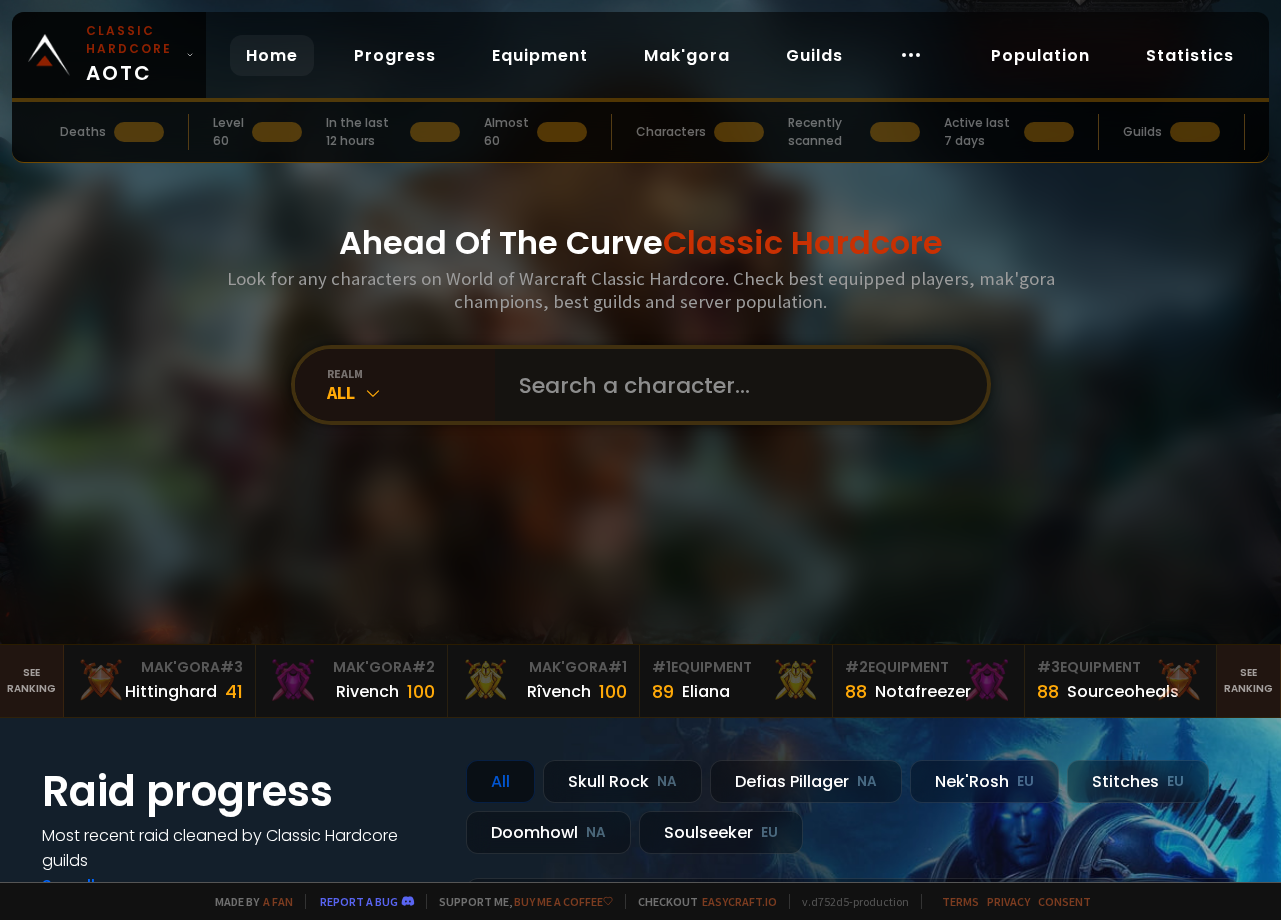 click at bounding box center (735, 385) 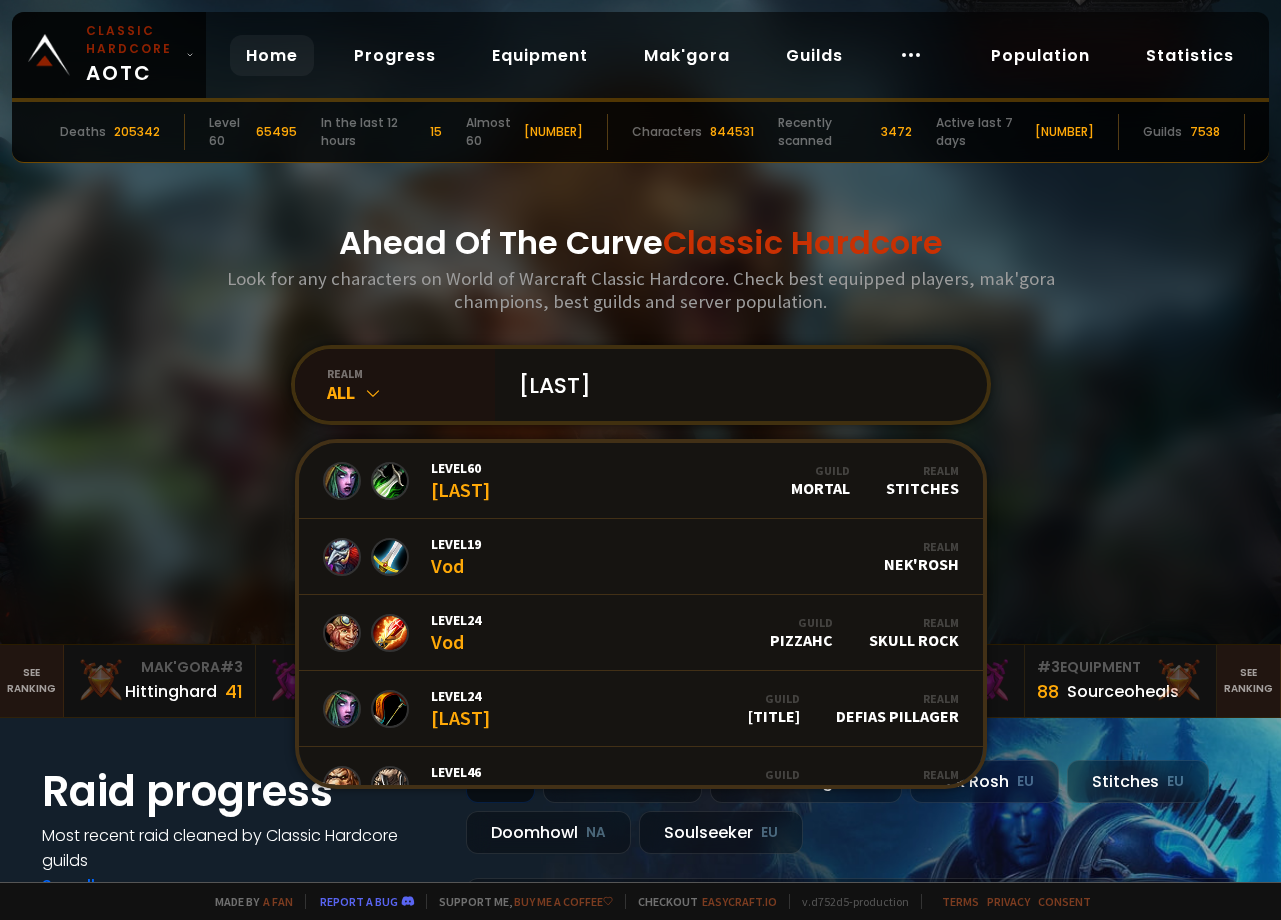 type on "[LAST]" 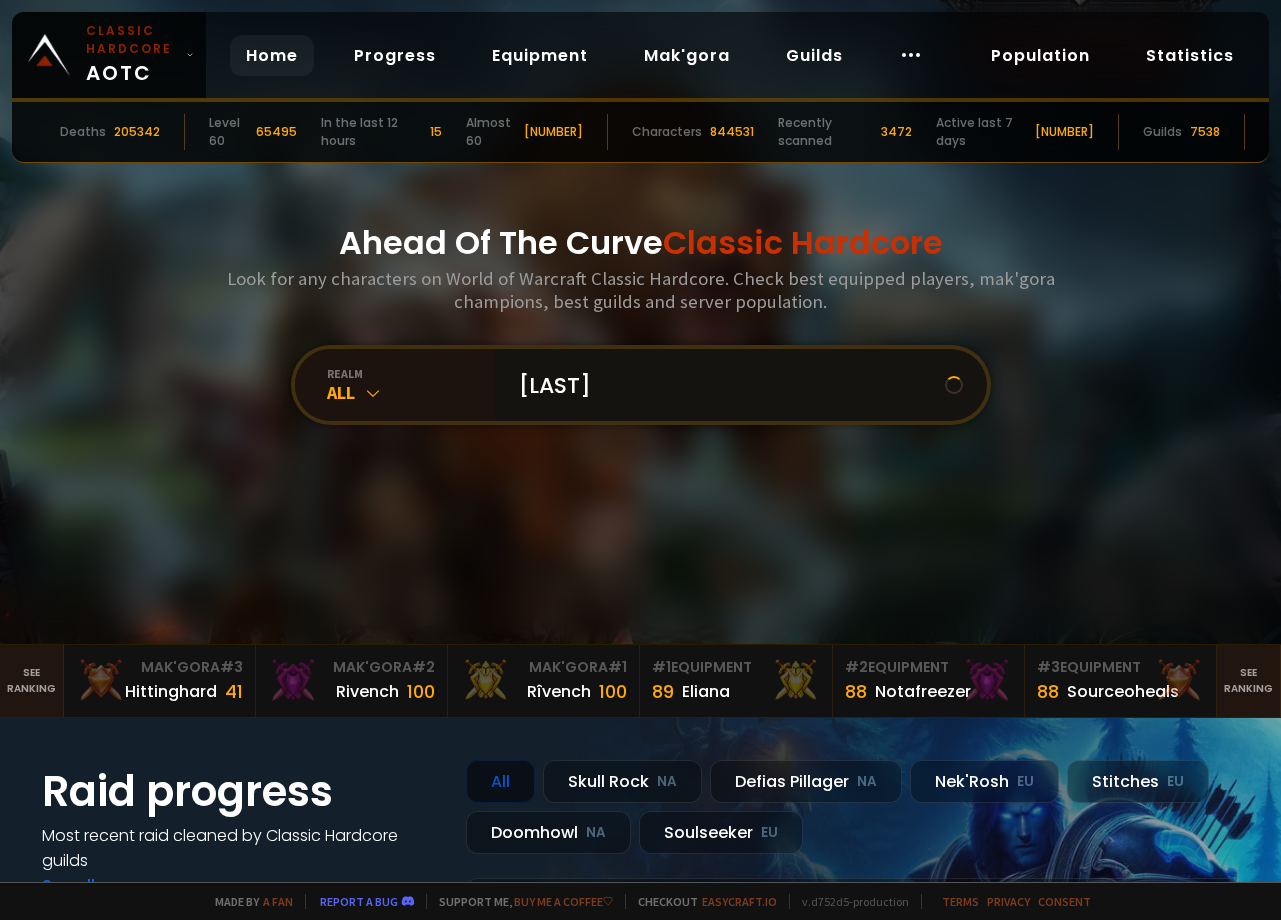 scroll, scrollTop: 0, scrollLeft: 0, axis: both 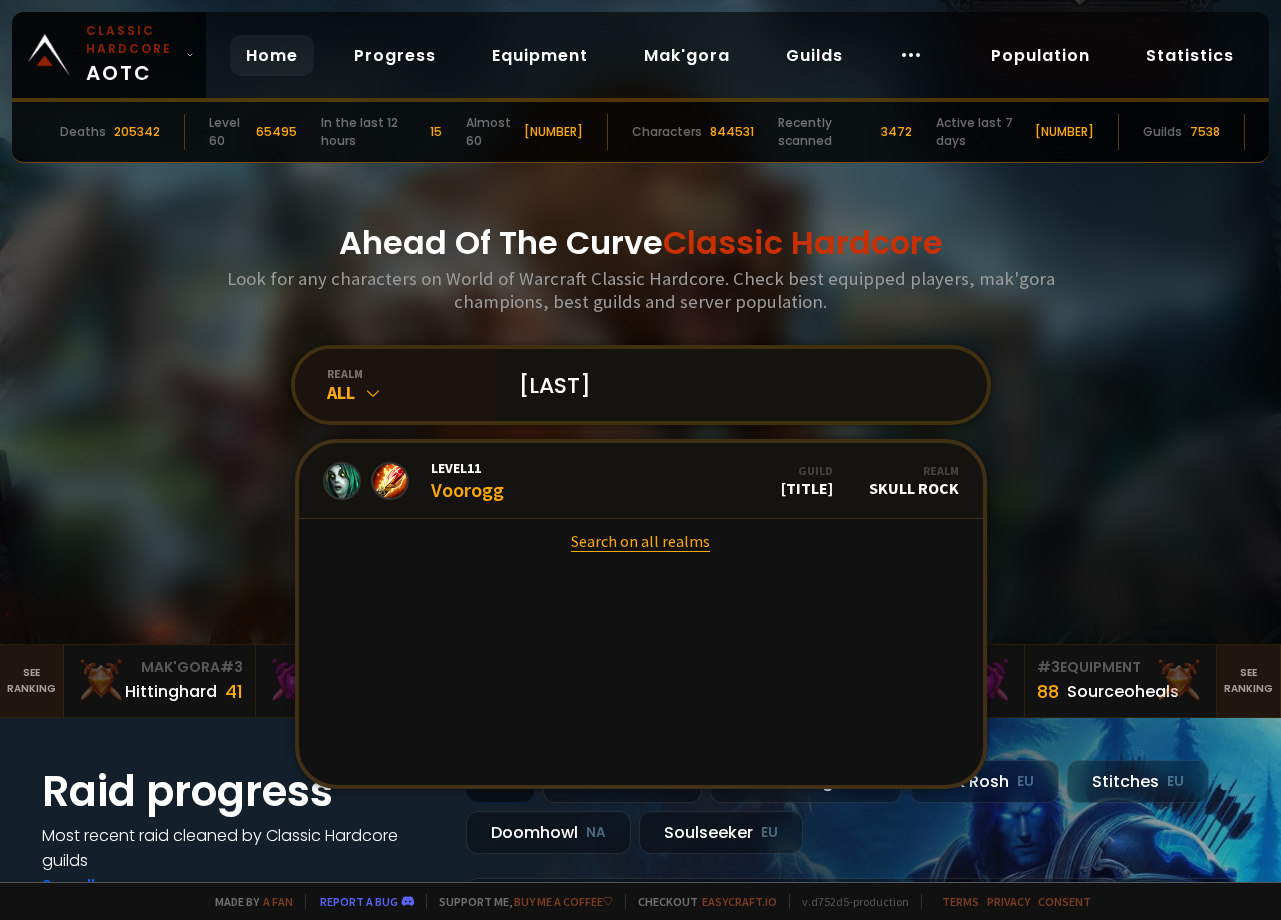type on "[LAST]" 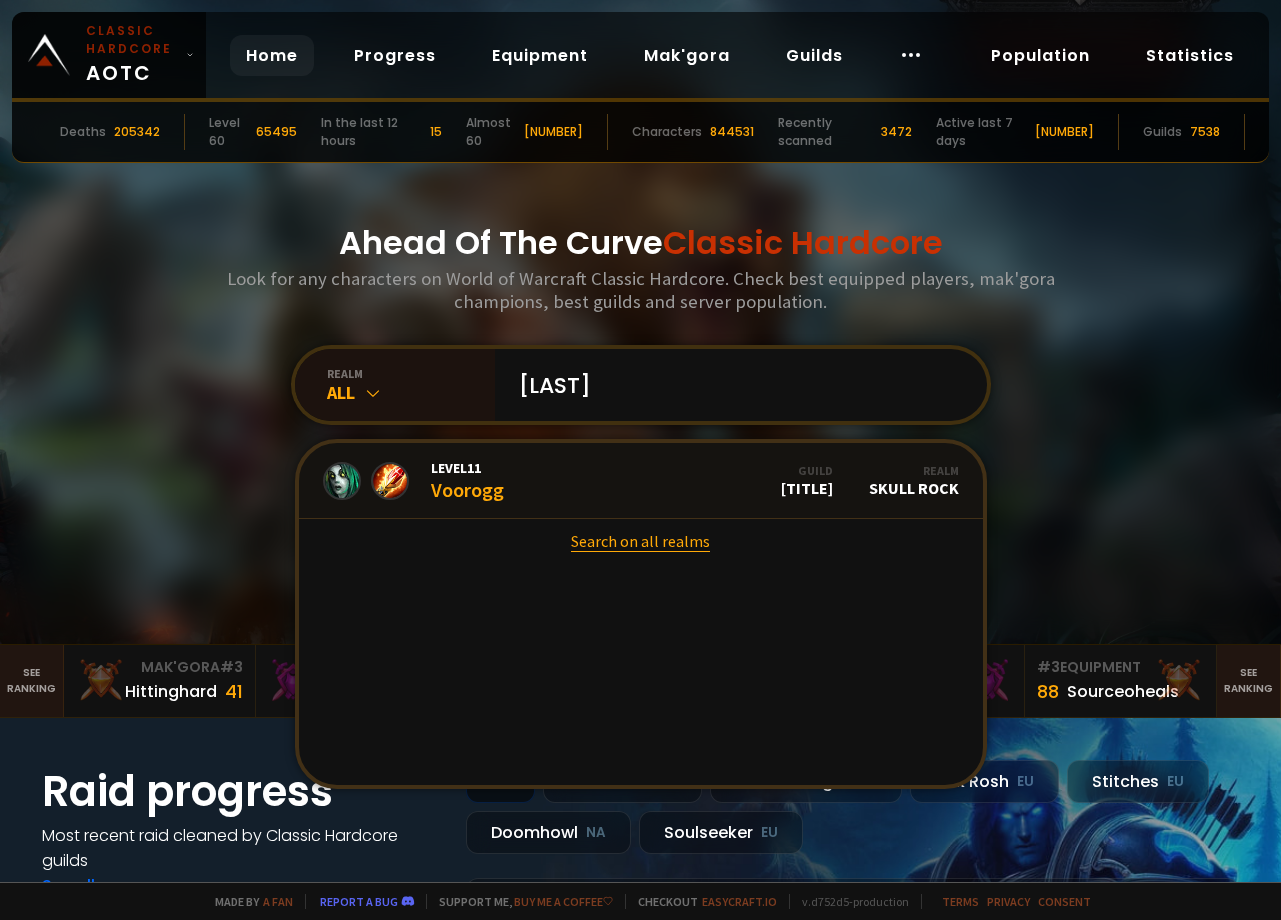 click on "Search on all realms" at bounding box center [641, 541] 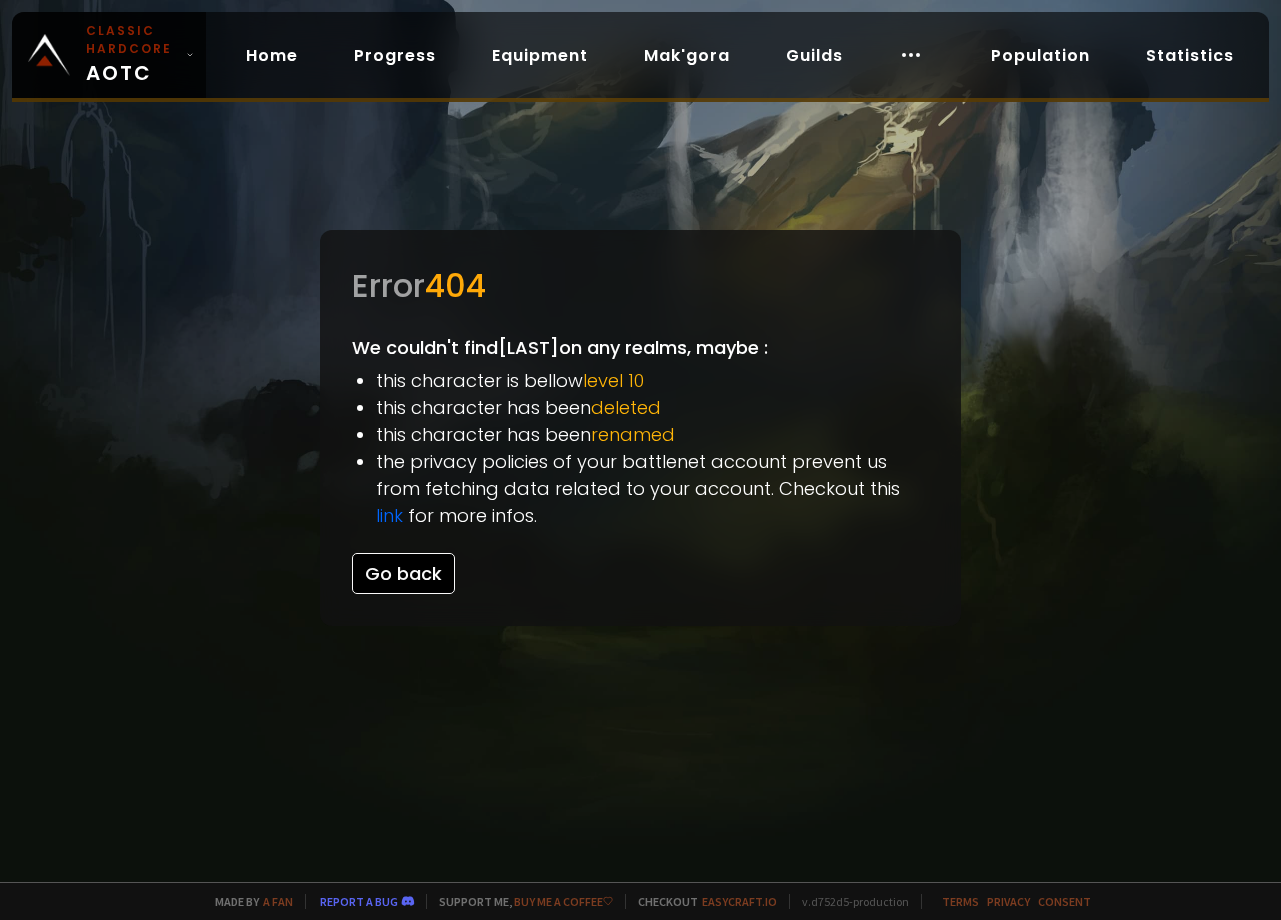 click on "Go back" at bounding box center [403, 573] 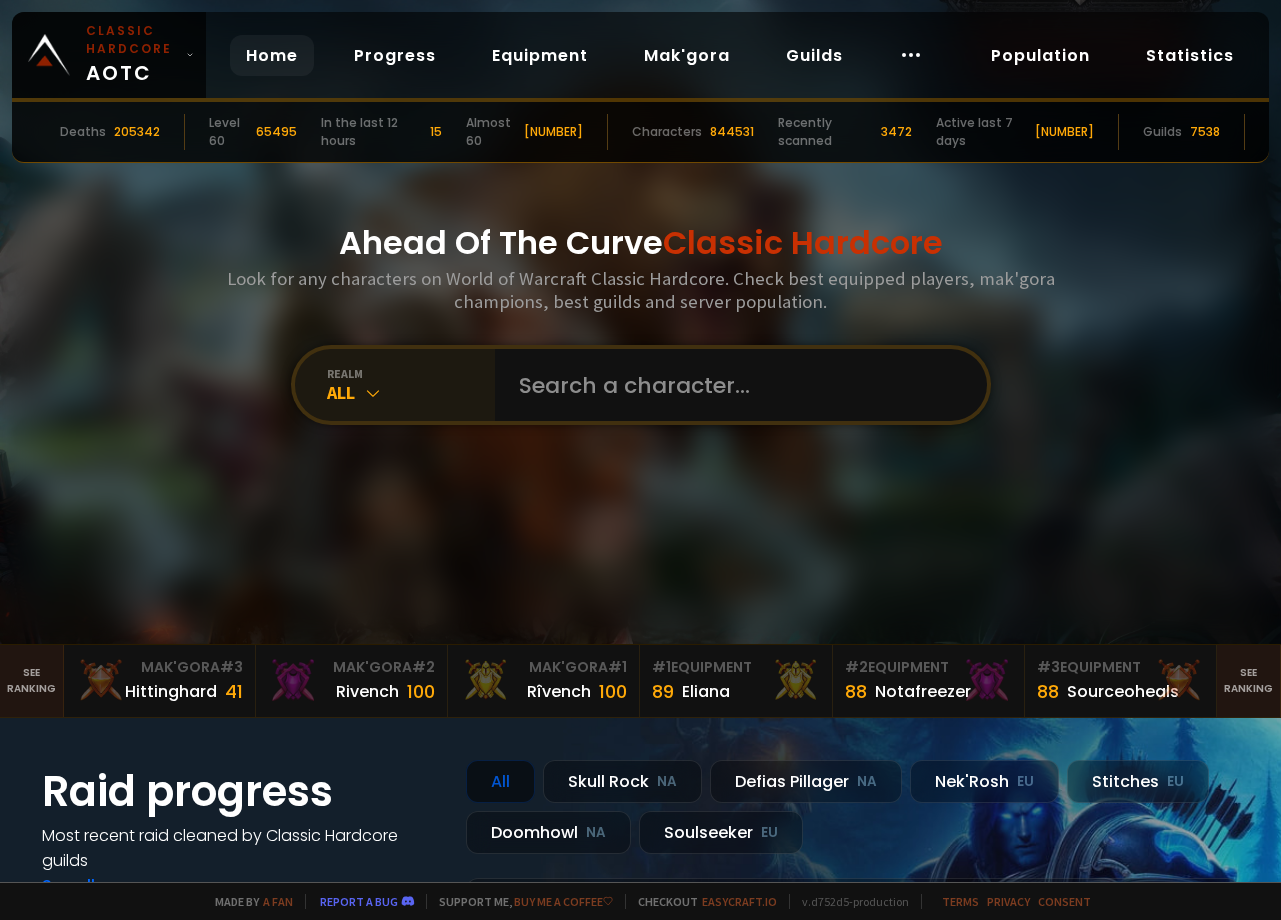 click on "realm" at bounding box center (411, 373) 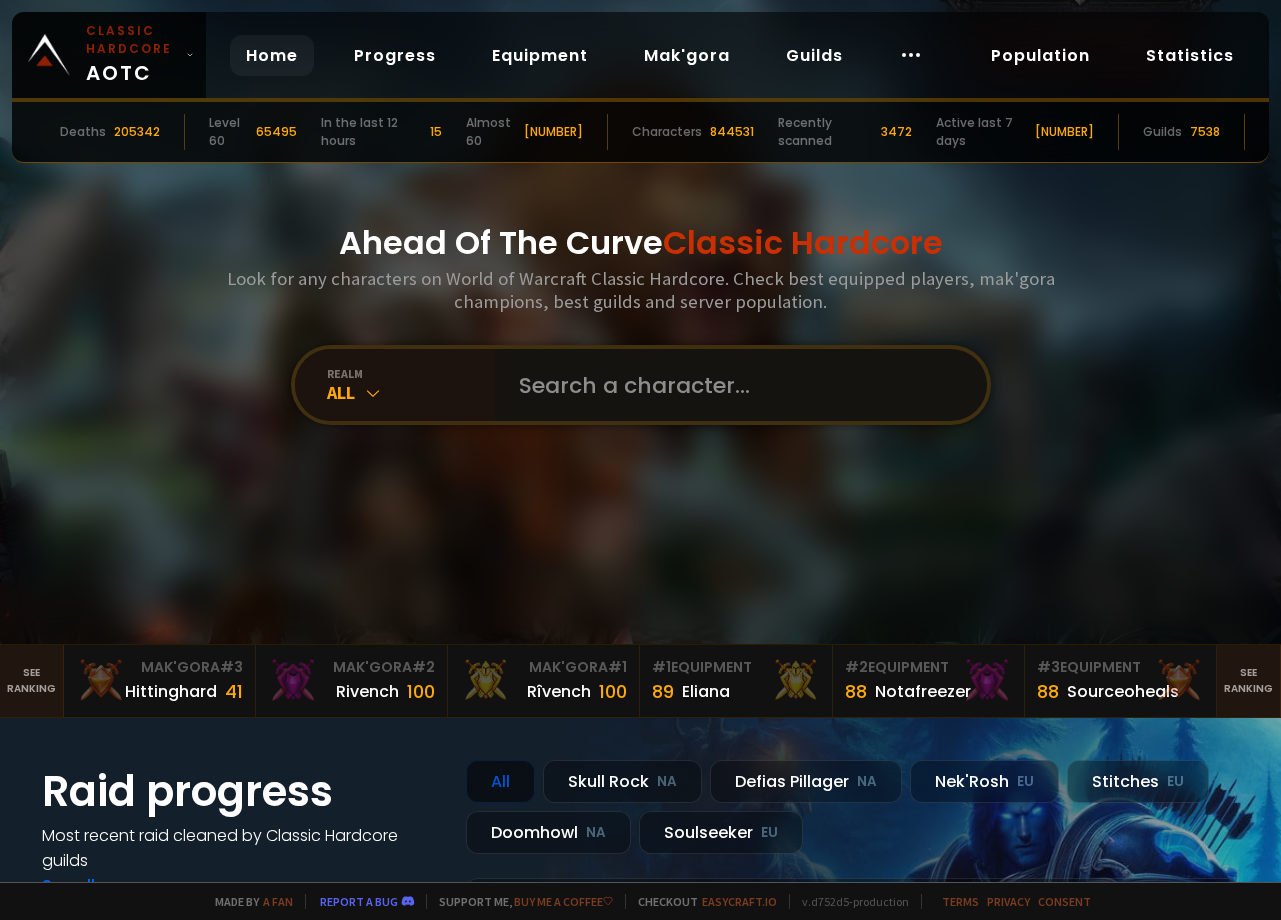 click at bounding box center [735, 385] 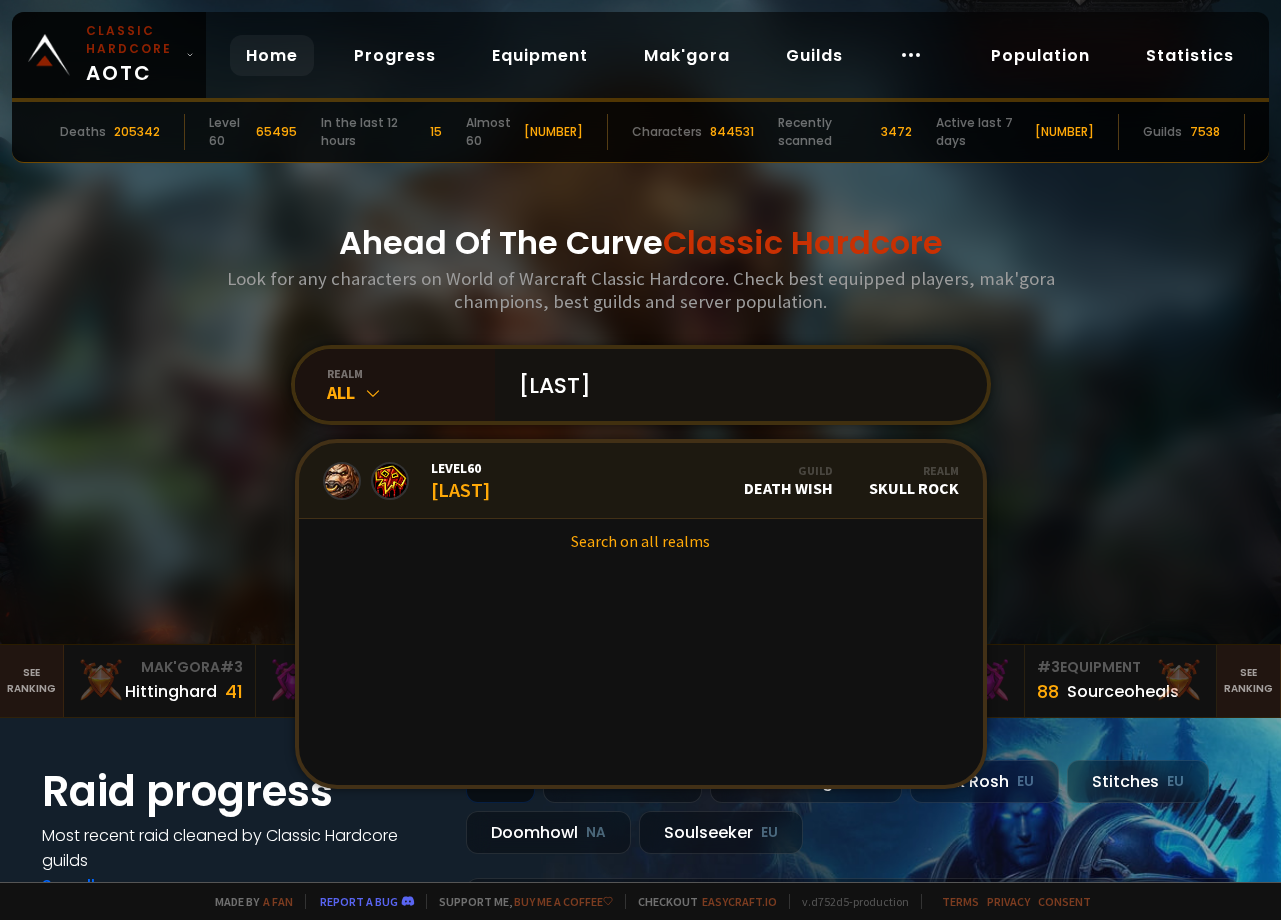 type on "[LAST]" 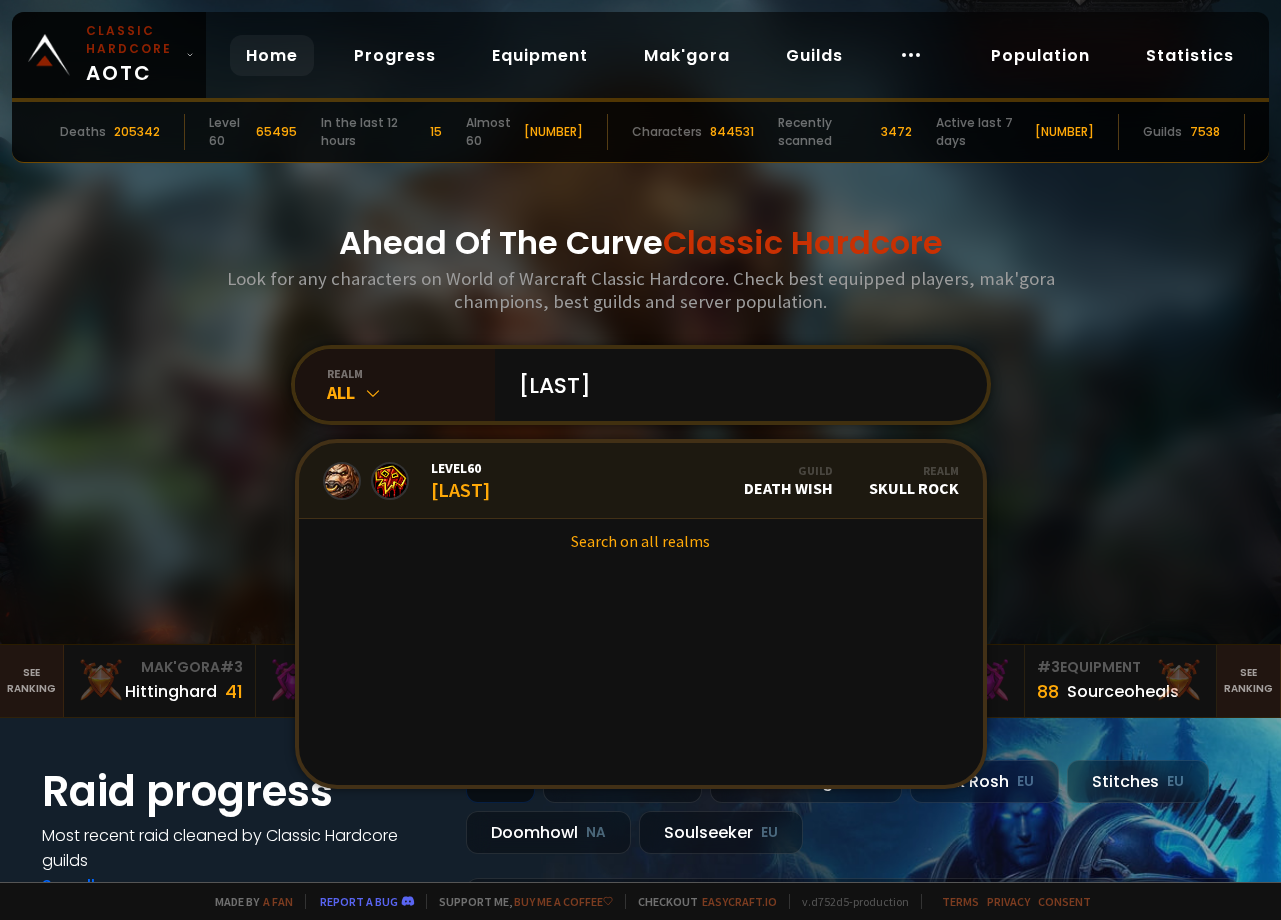 click on "Level  [NUMBER] [LAST] Guild Death Wish Realm Skull Rock" at bounding box center [641, 481] 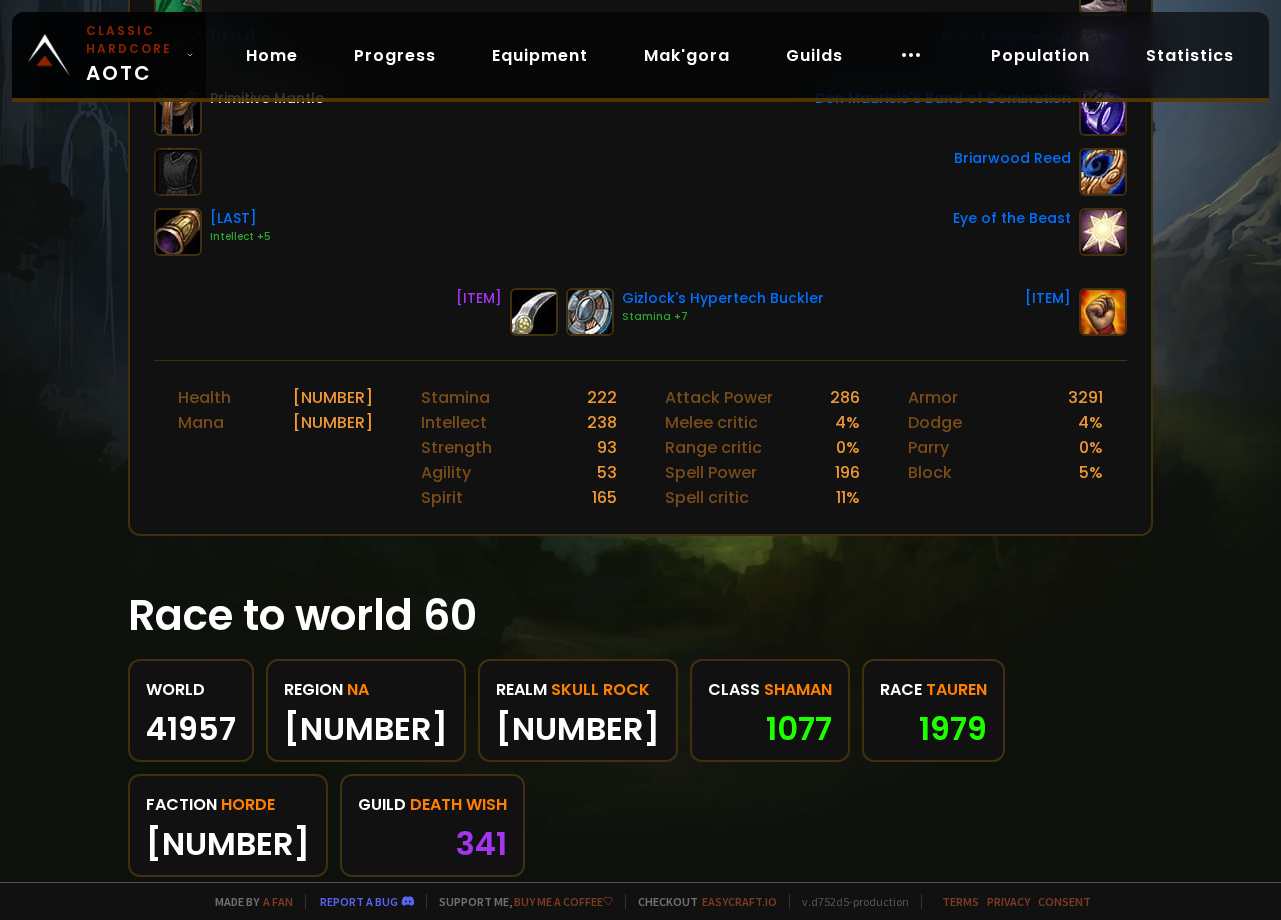scroll, scrollTop: 719, scrollLeft: 0, axis: vertical 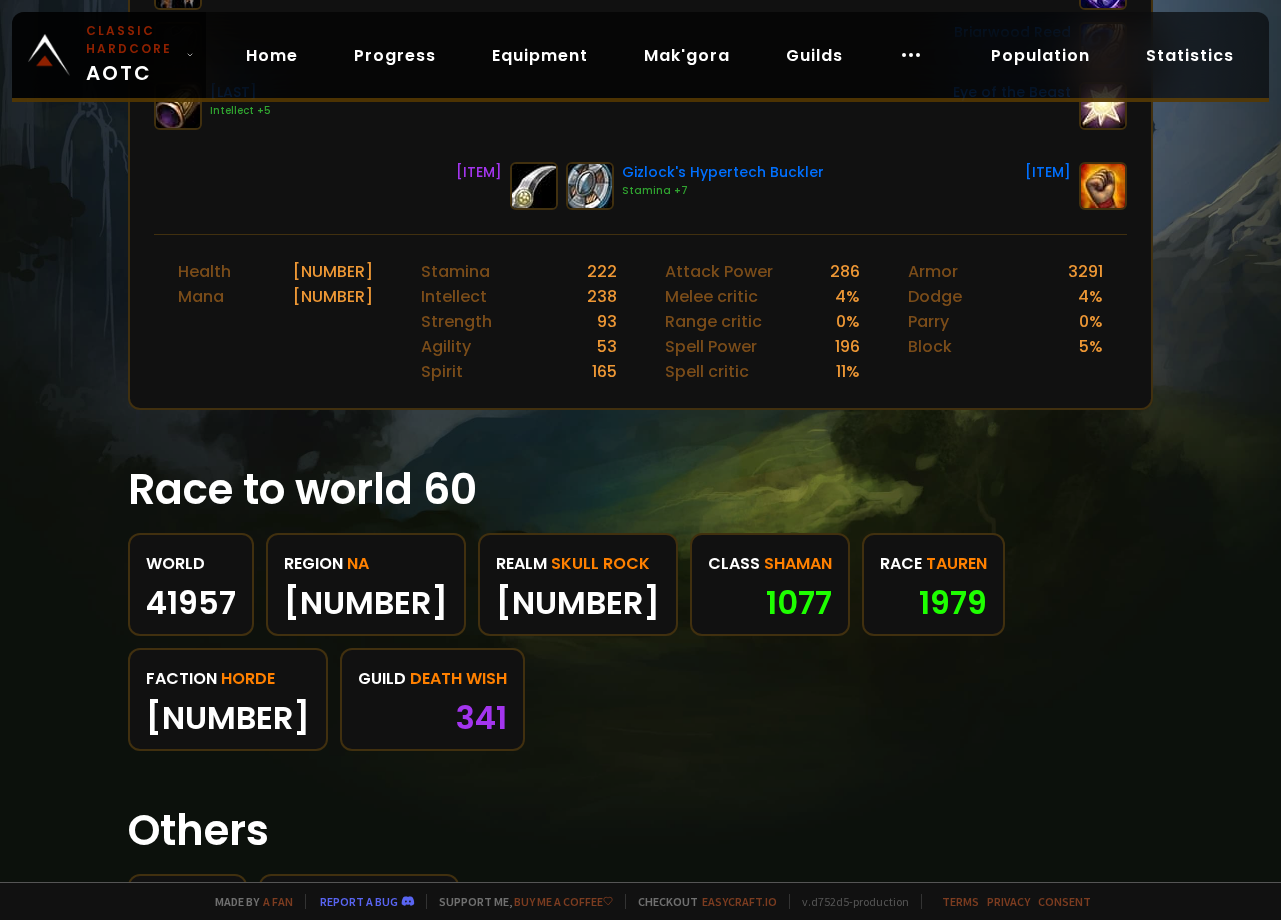 click on "1077" at bounding box center [770, 603] 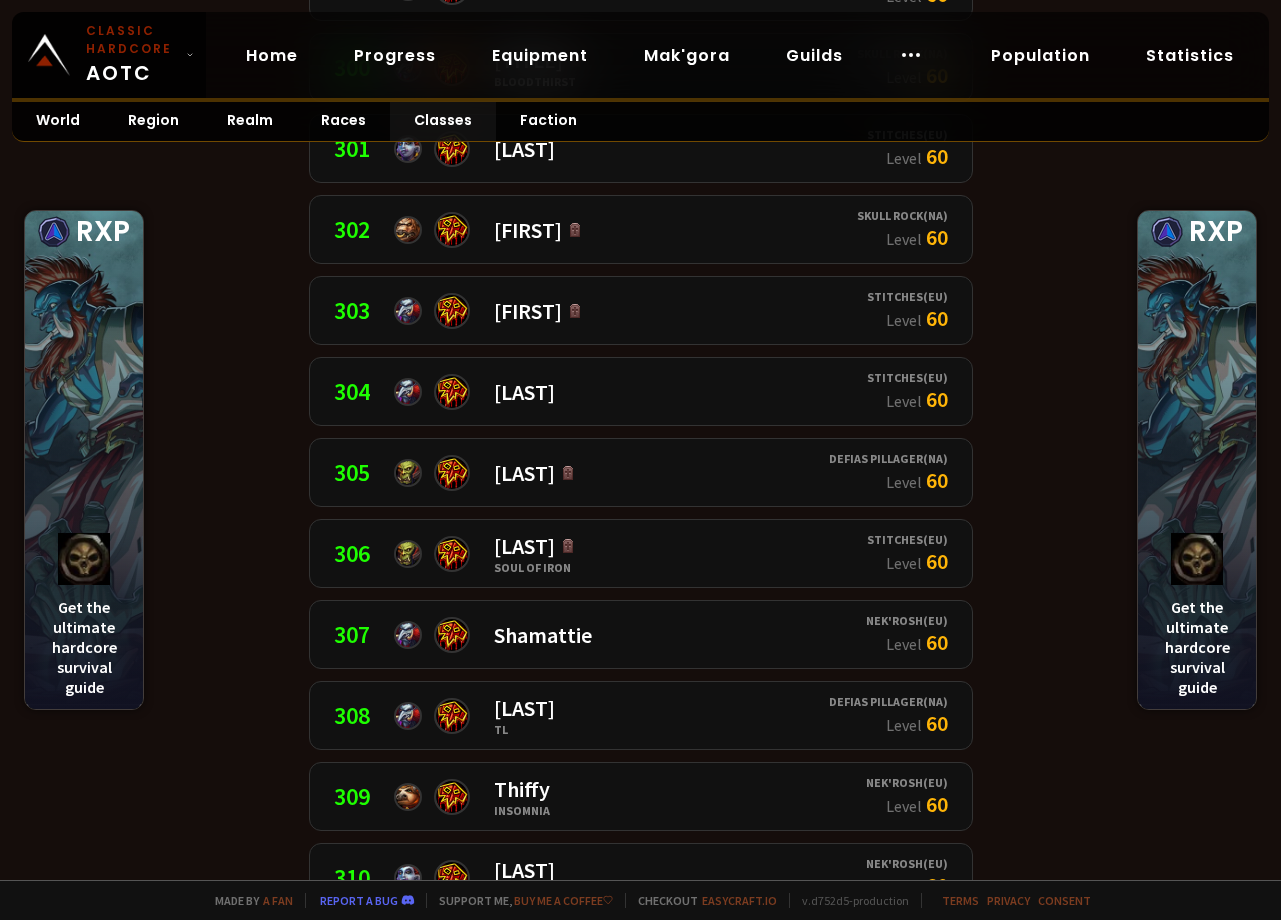scroll, scrollTop: 24615, scrollLeft: 0, axis: vertical 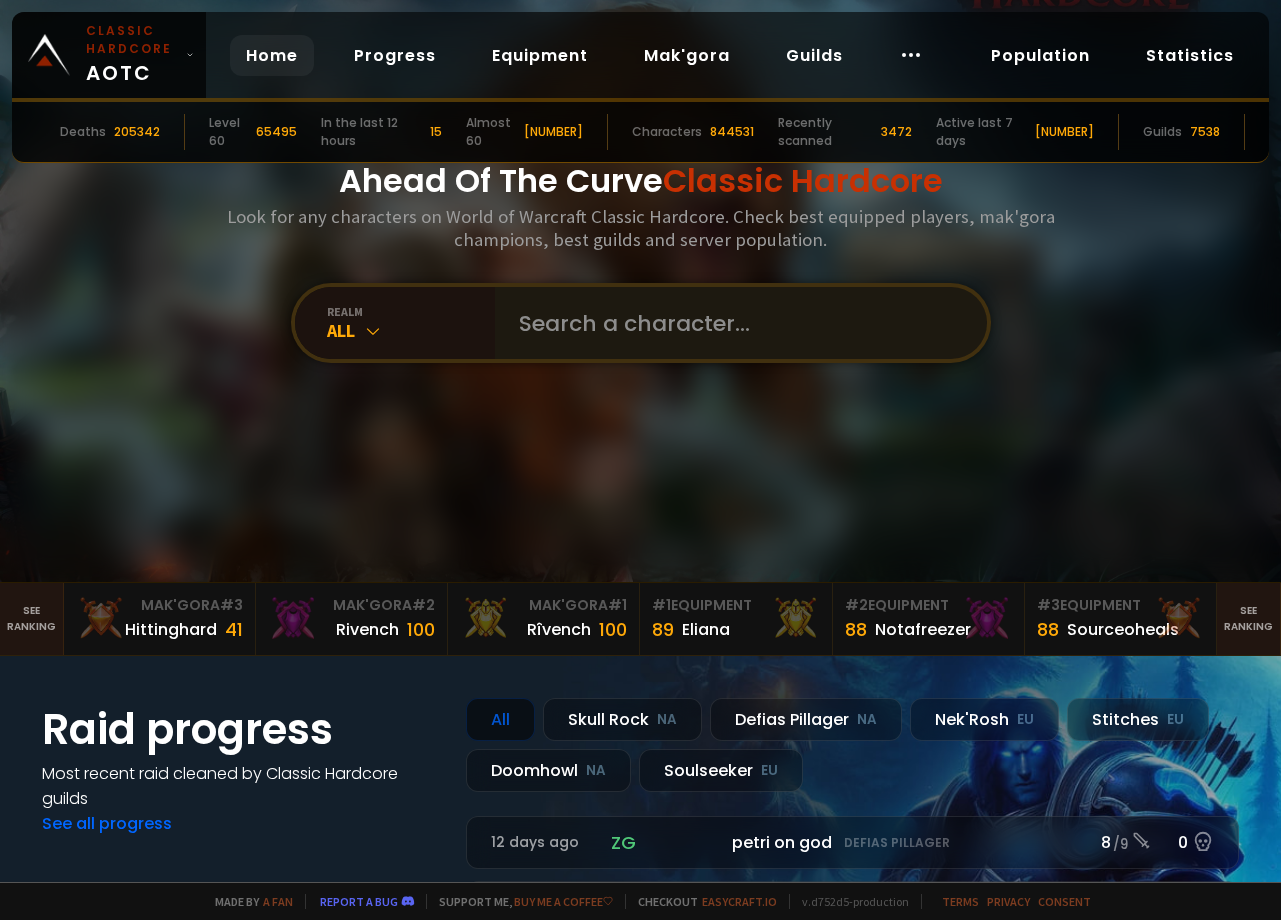 click at bounding box center [741, 323] 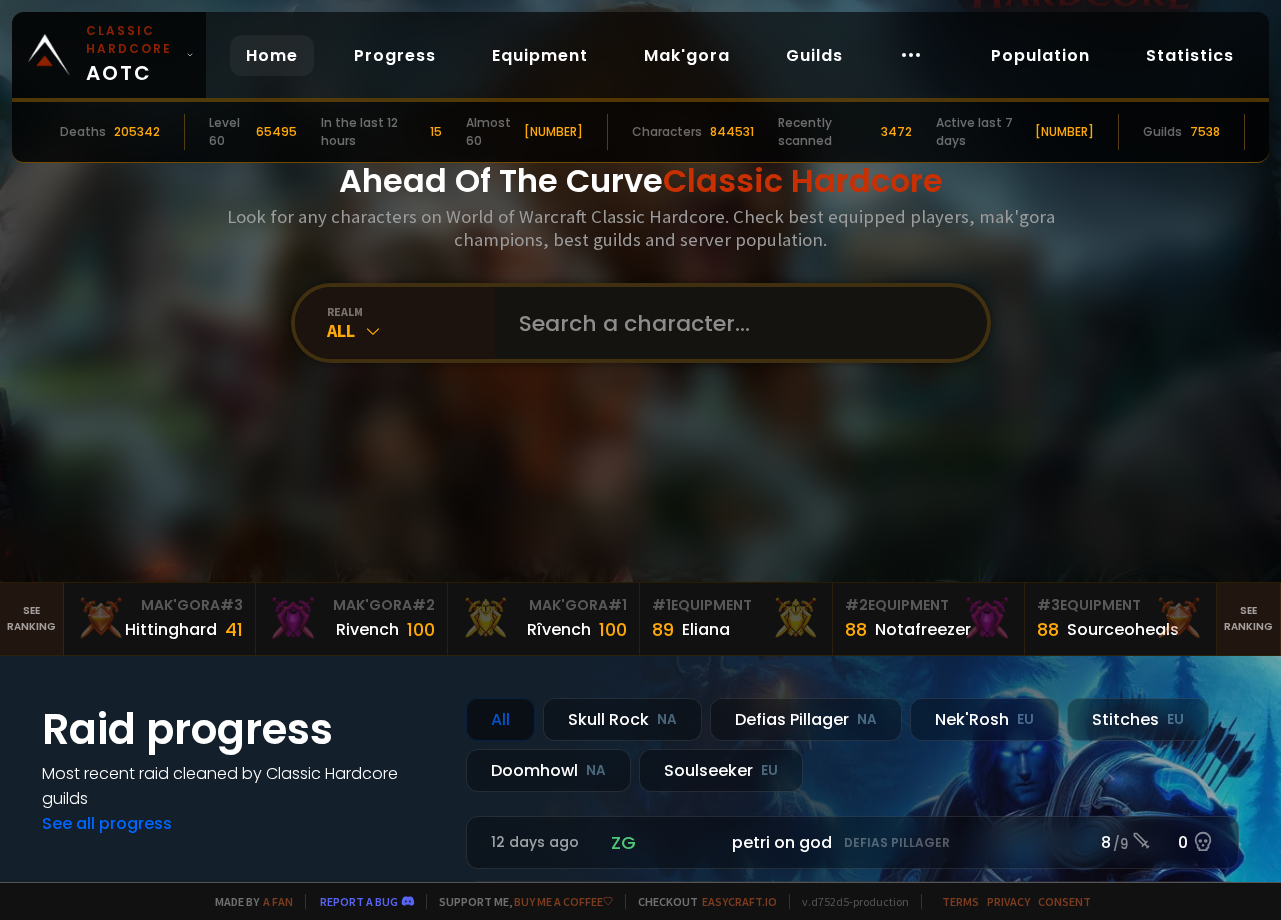 click at bounding box center (735, 323) 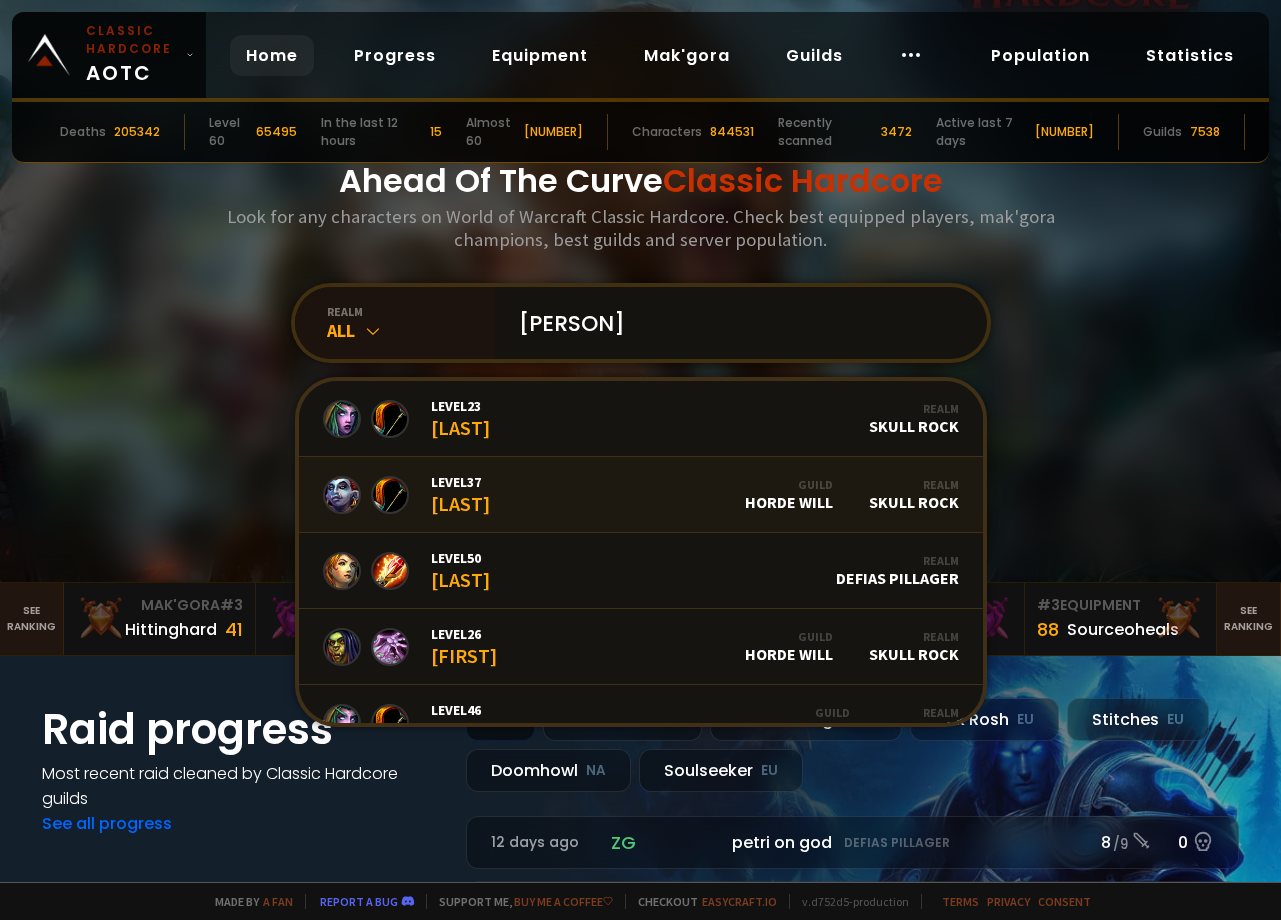 scroll, scrollTop: 82, scrollLeft: 0, axis: vertical 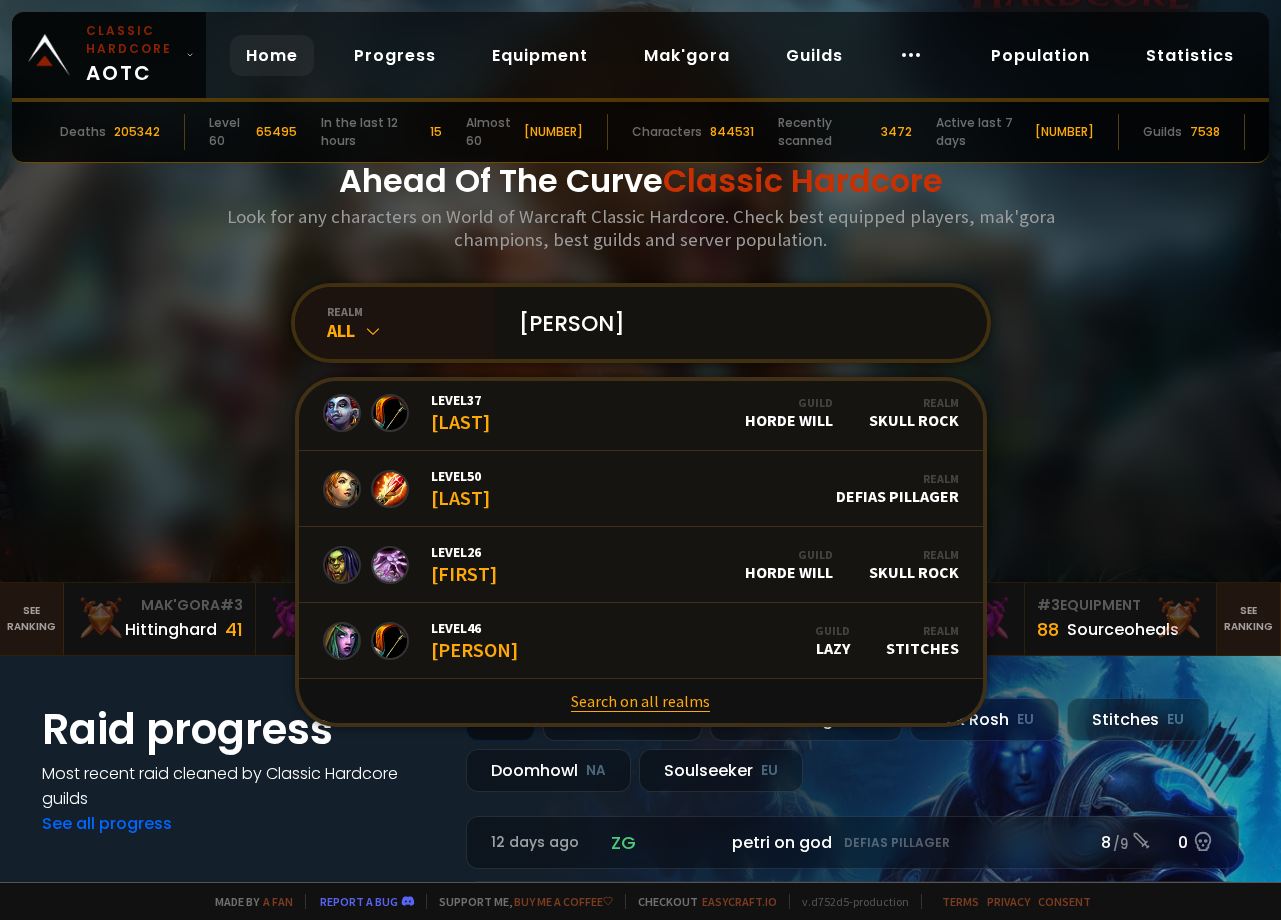 type on "[PERSON]" 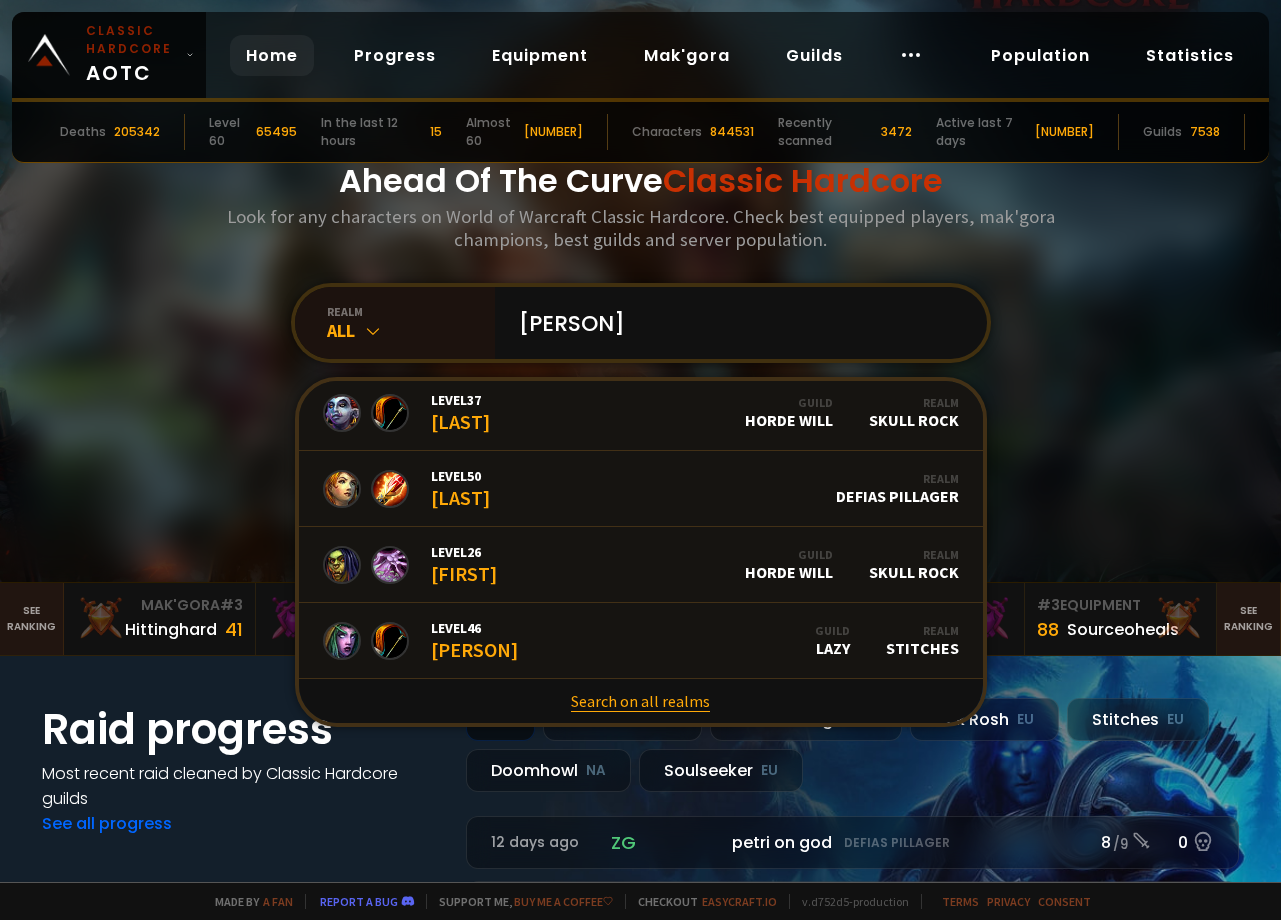 click on "Search on all realms" at bounding box center (641, 701) 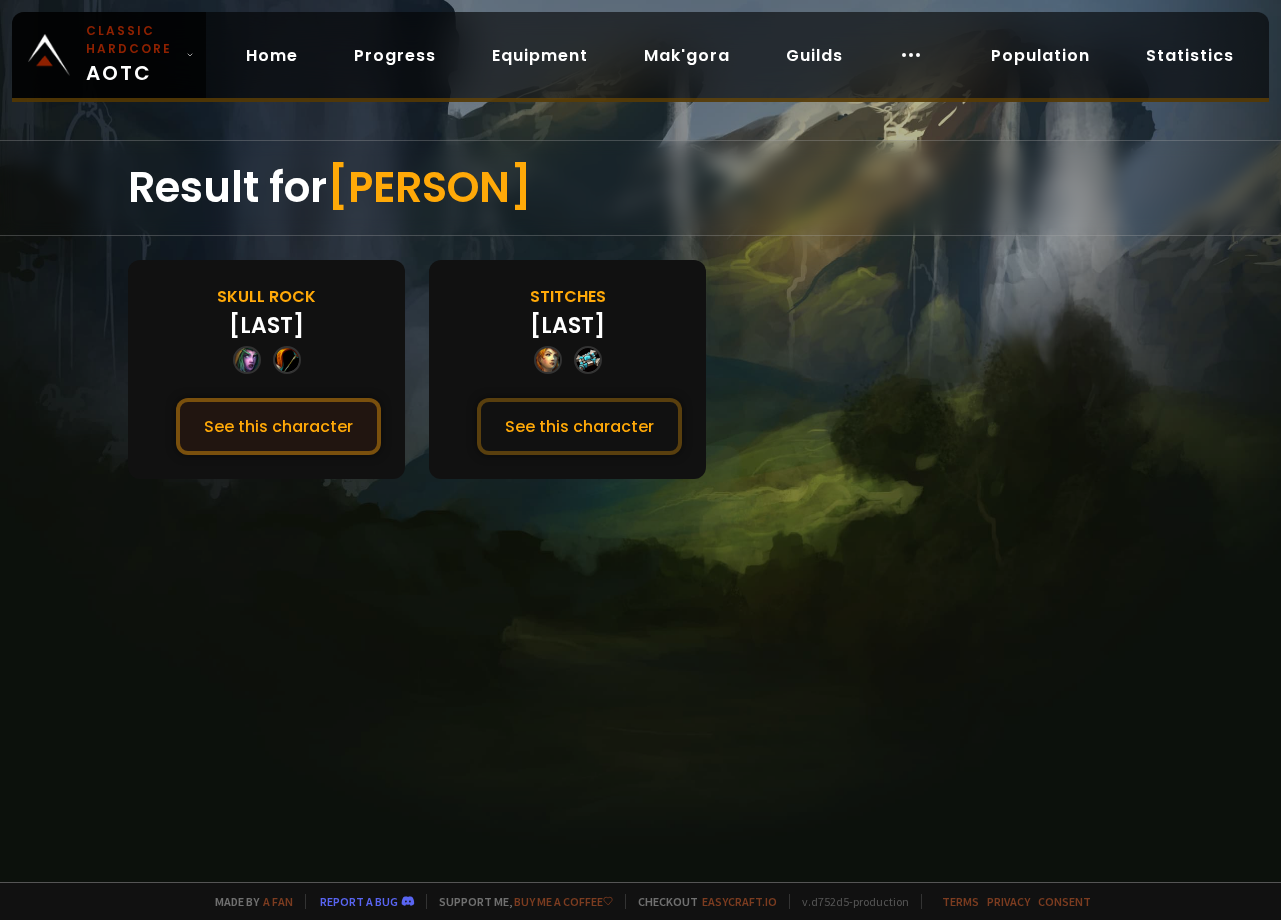 click on "See this character" at bounding box center (278, 426) 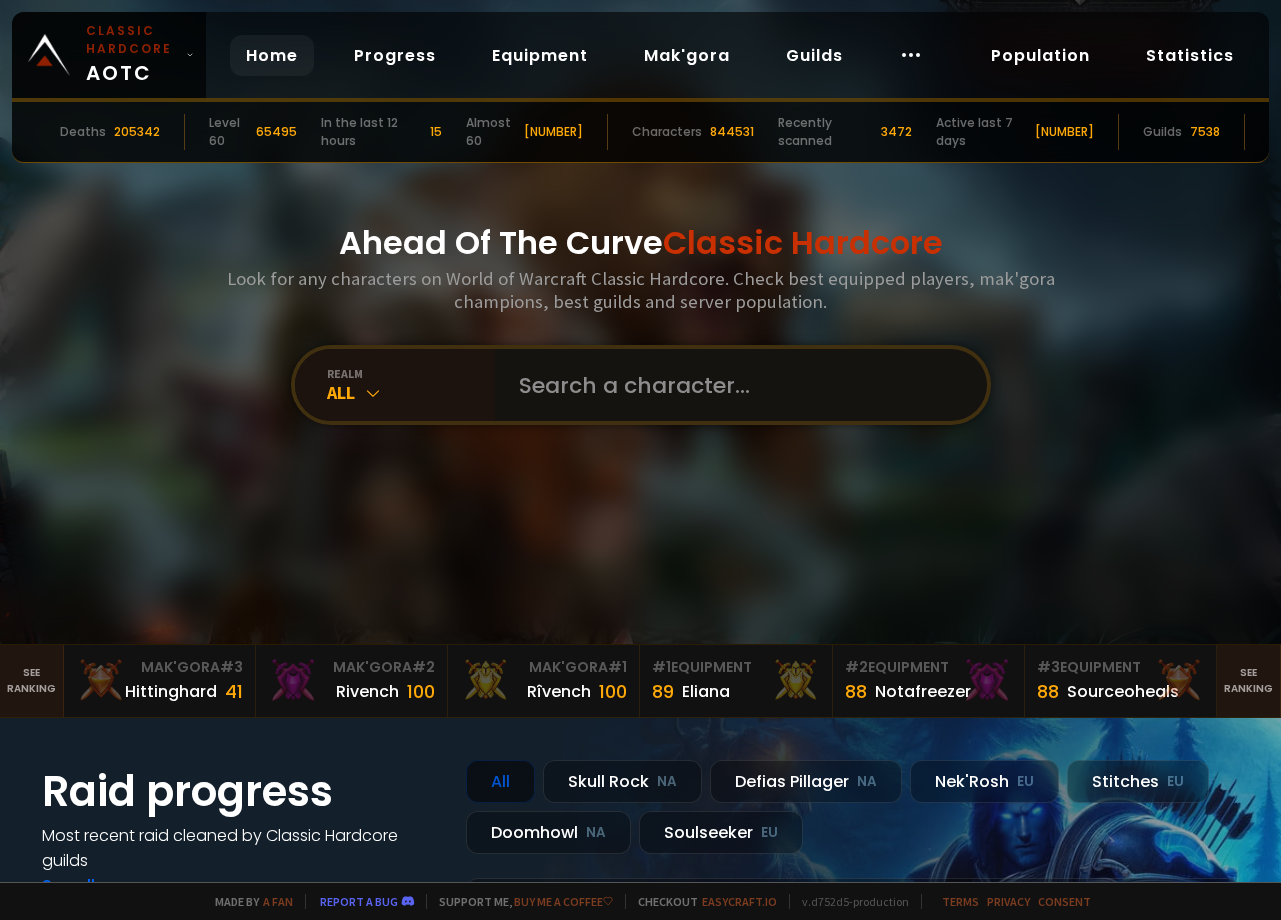 click at bounding box center [735, 385] 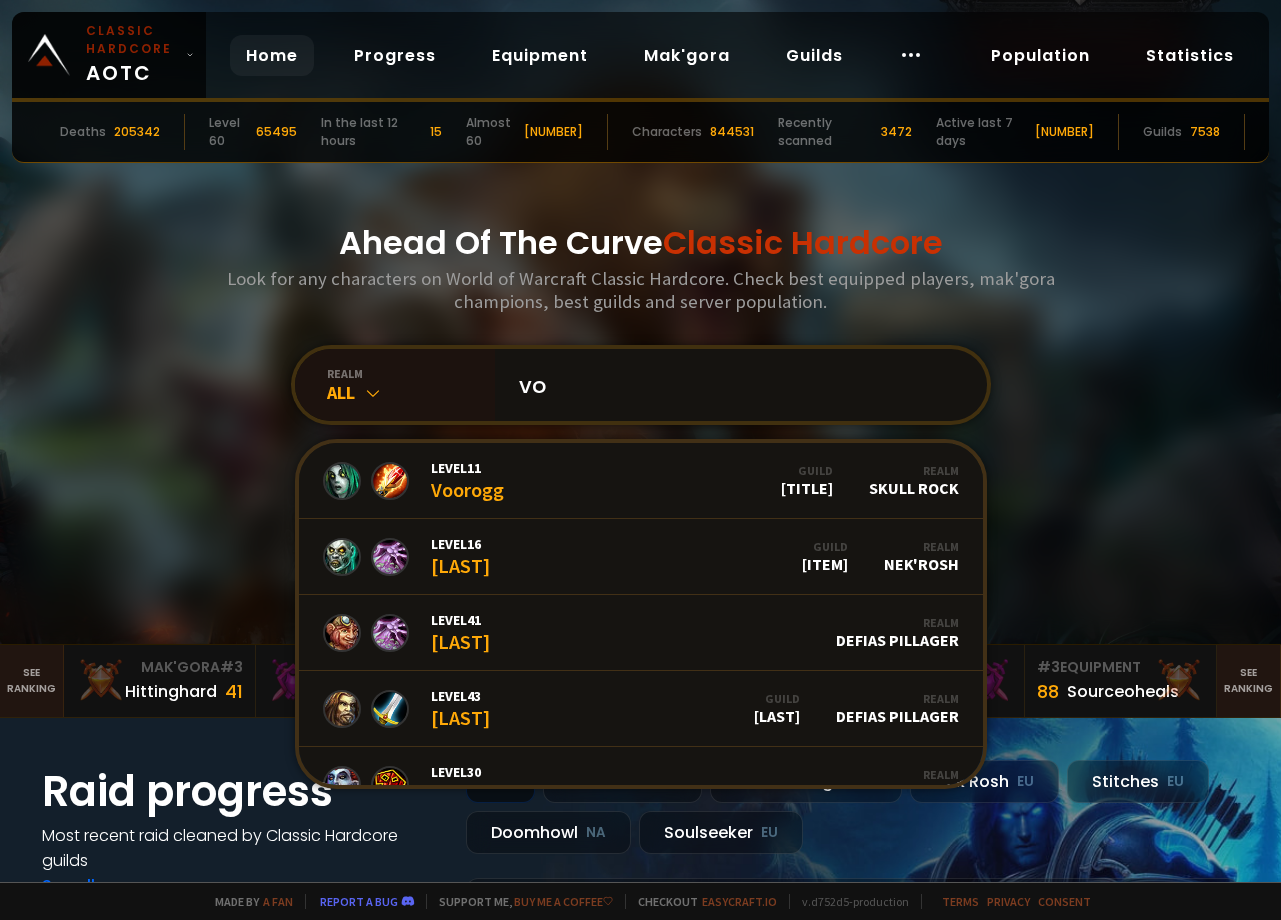 type on "v" 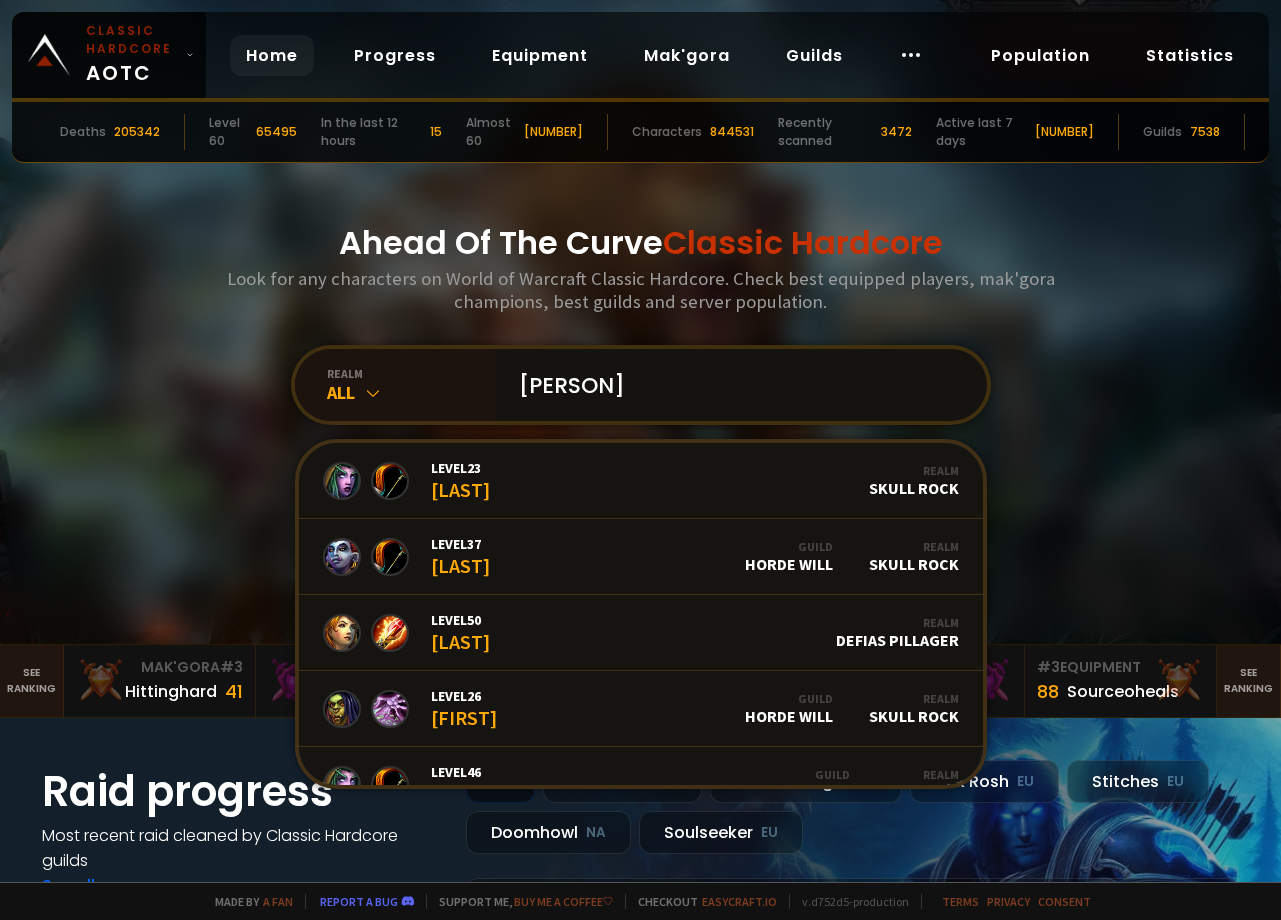 click on "[PERSON]" at bounding box center [735, 385] 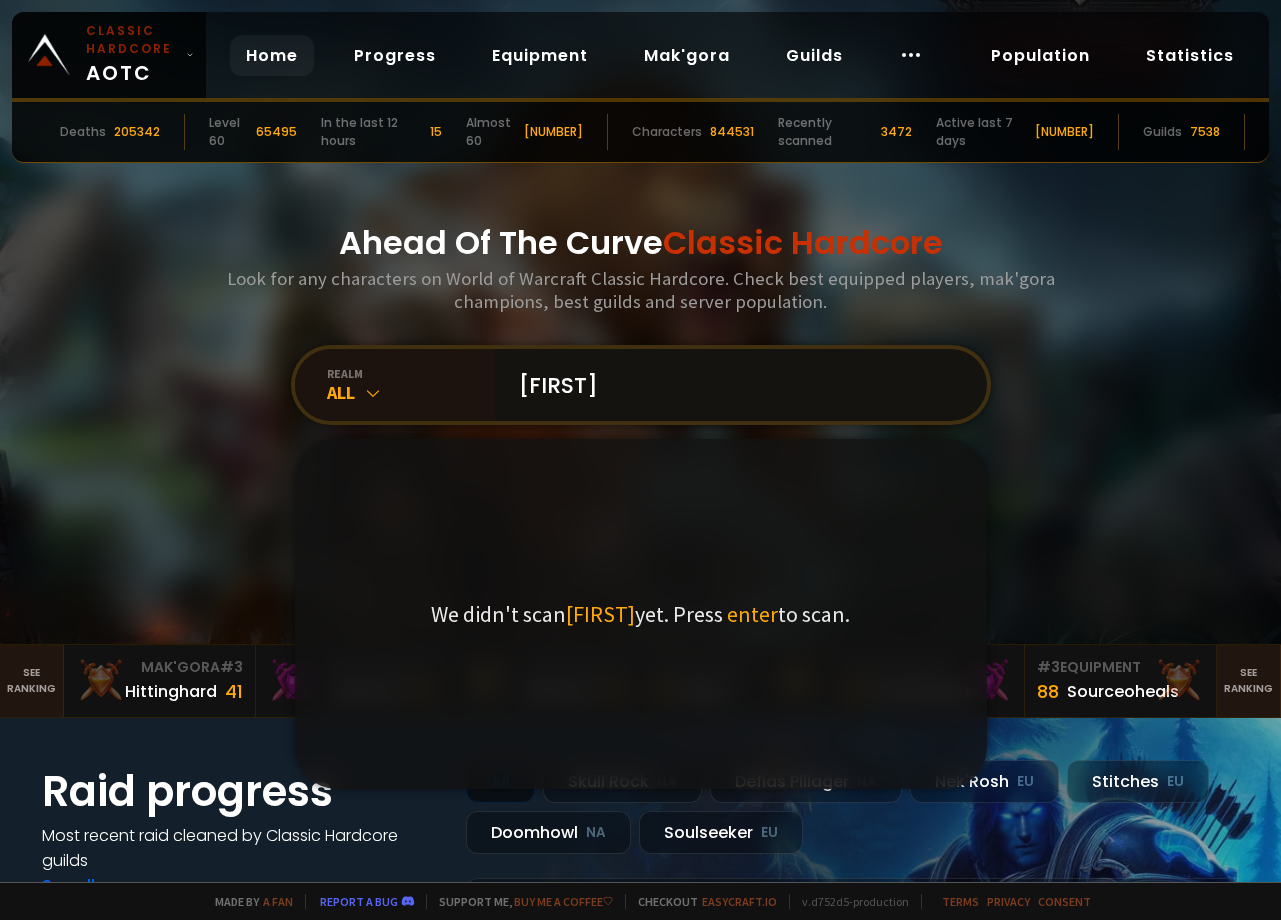 click on "[FIRST]" at bounding box center [735, 385] 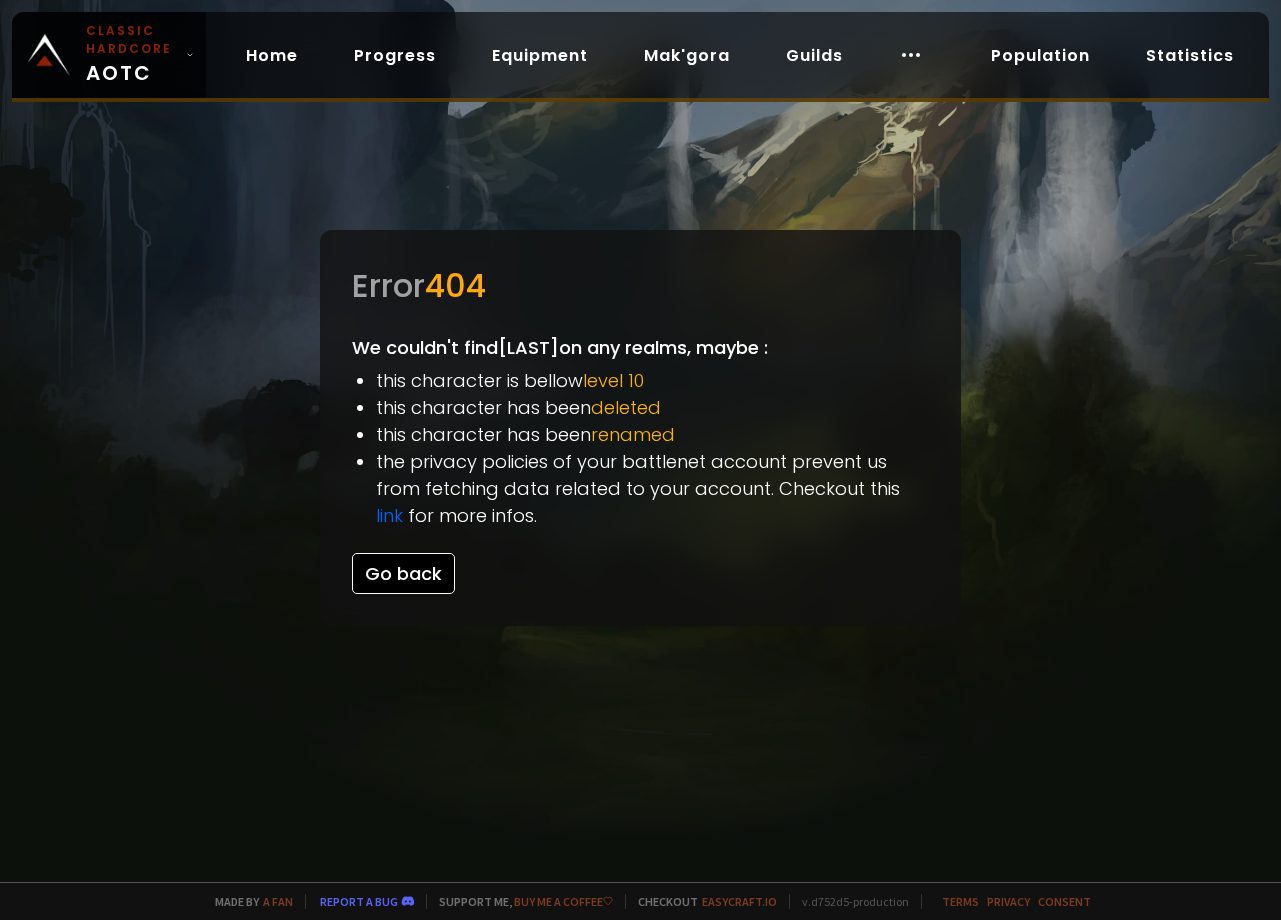 click on "Go back" at bounding box center [403, 573] 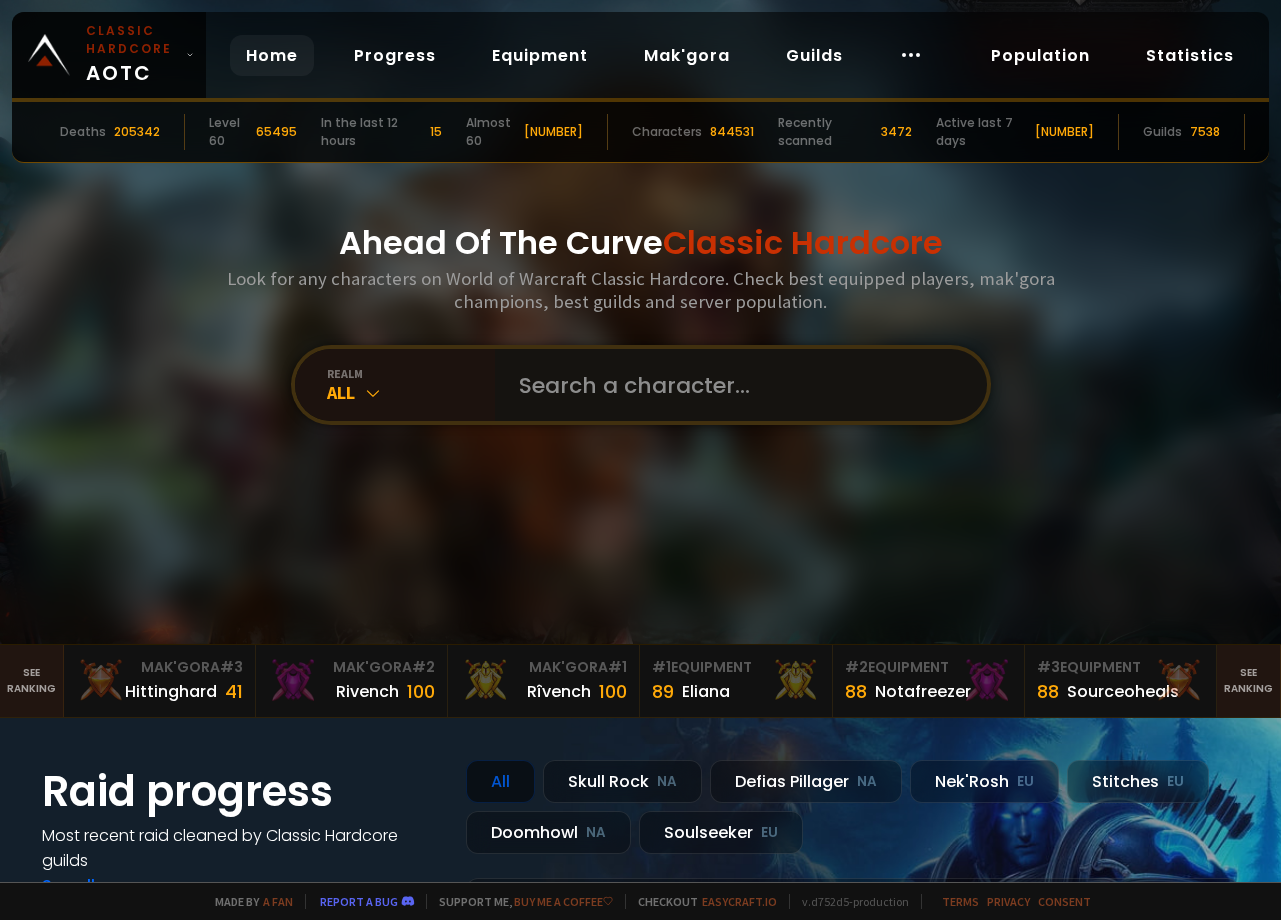 click at bounding box center (735, 385) 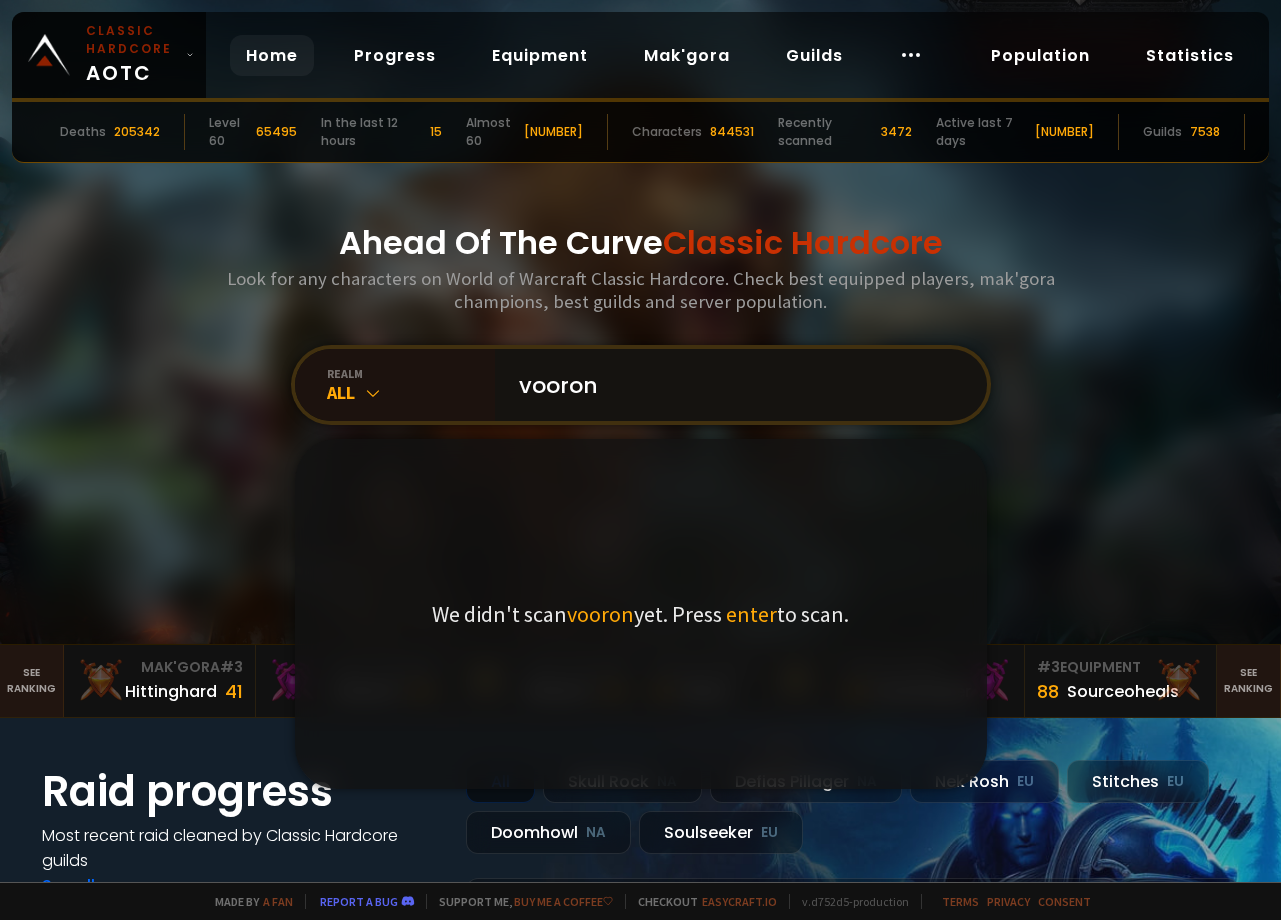 type on "vooro" 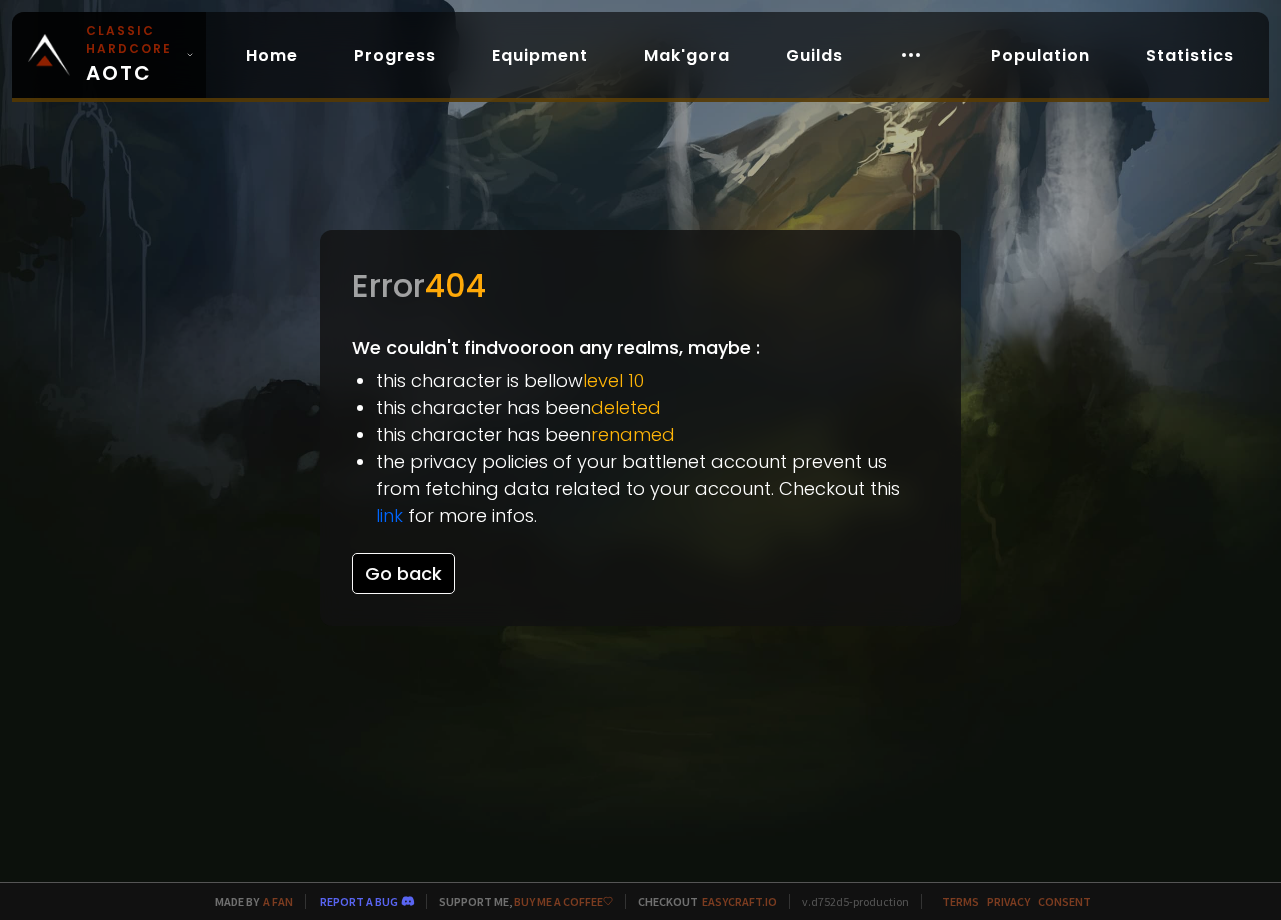 click on "Go back" at bounding box center (403, 573) 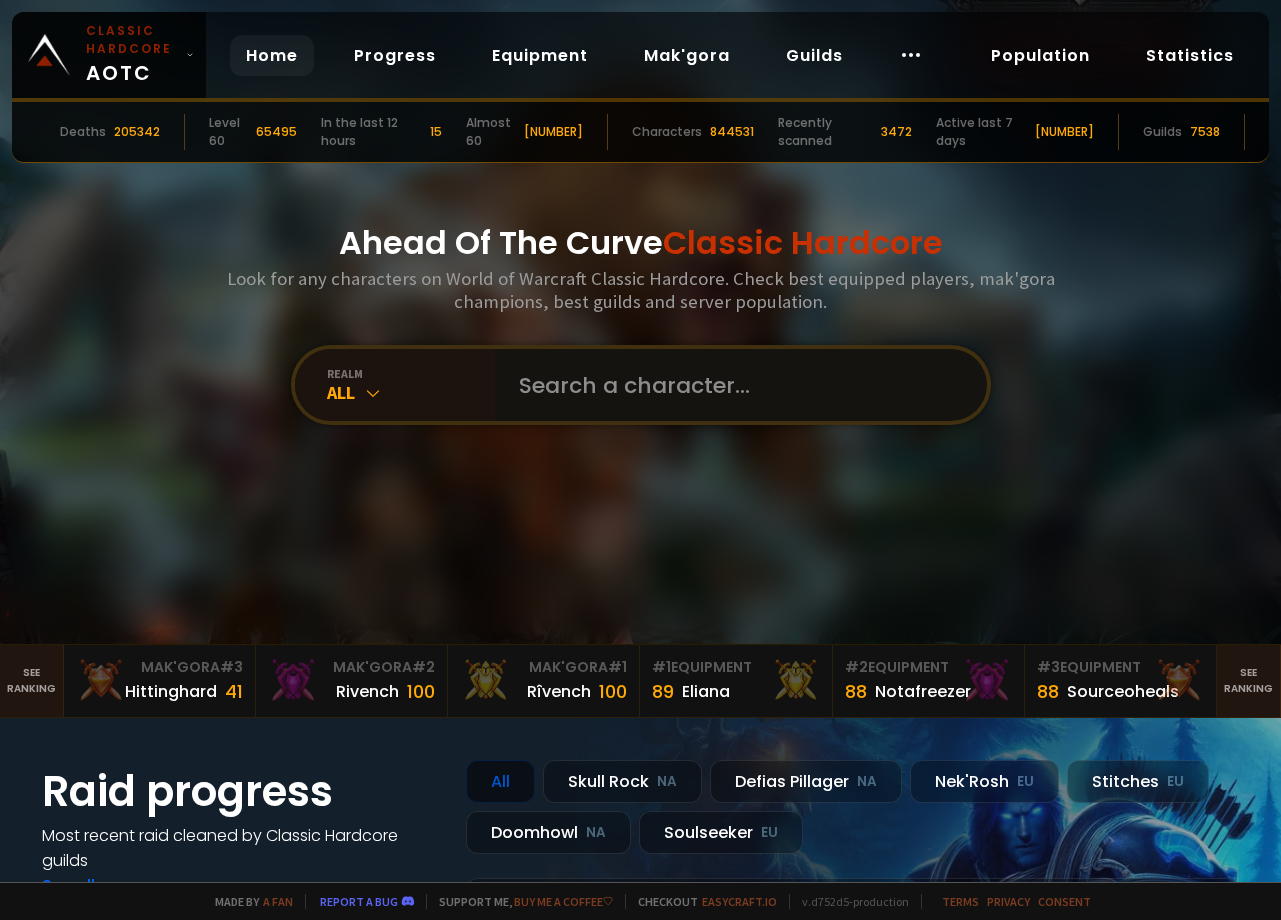 click at bounding box center [735, 385] 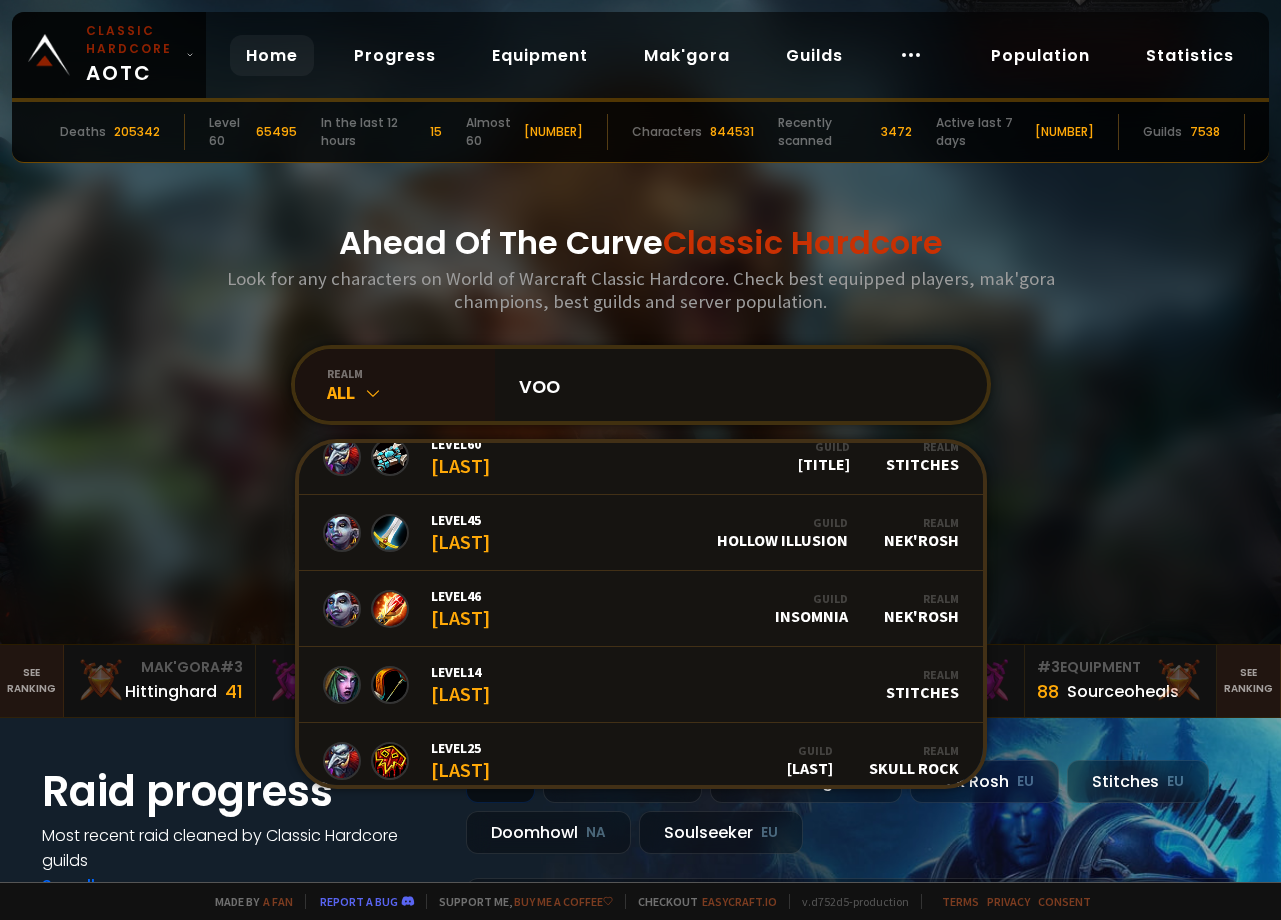 scroll, scrollTop: 1222, scrollLeft: 0, axis: vertical 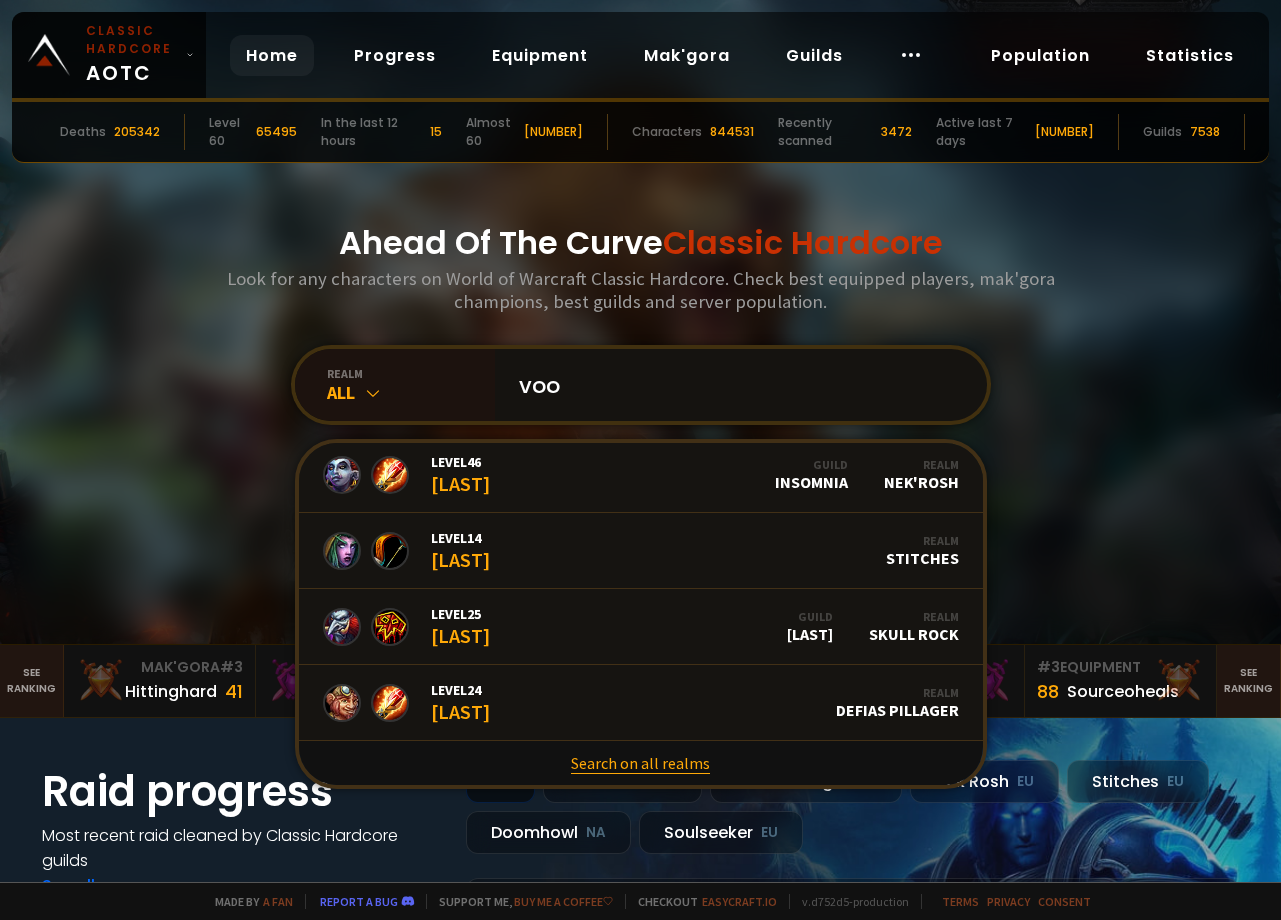 type on "voo" 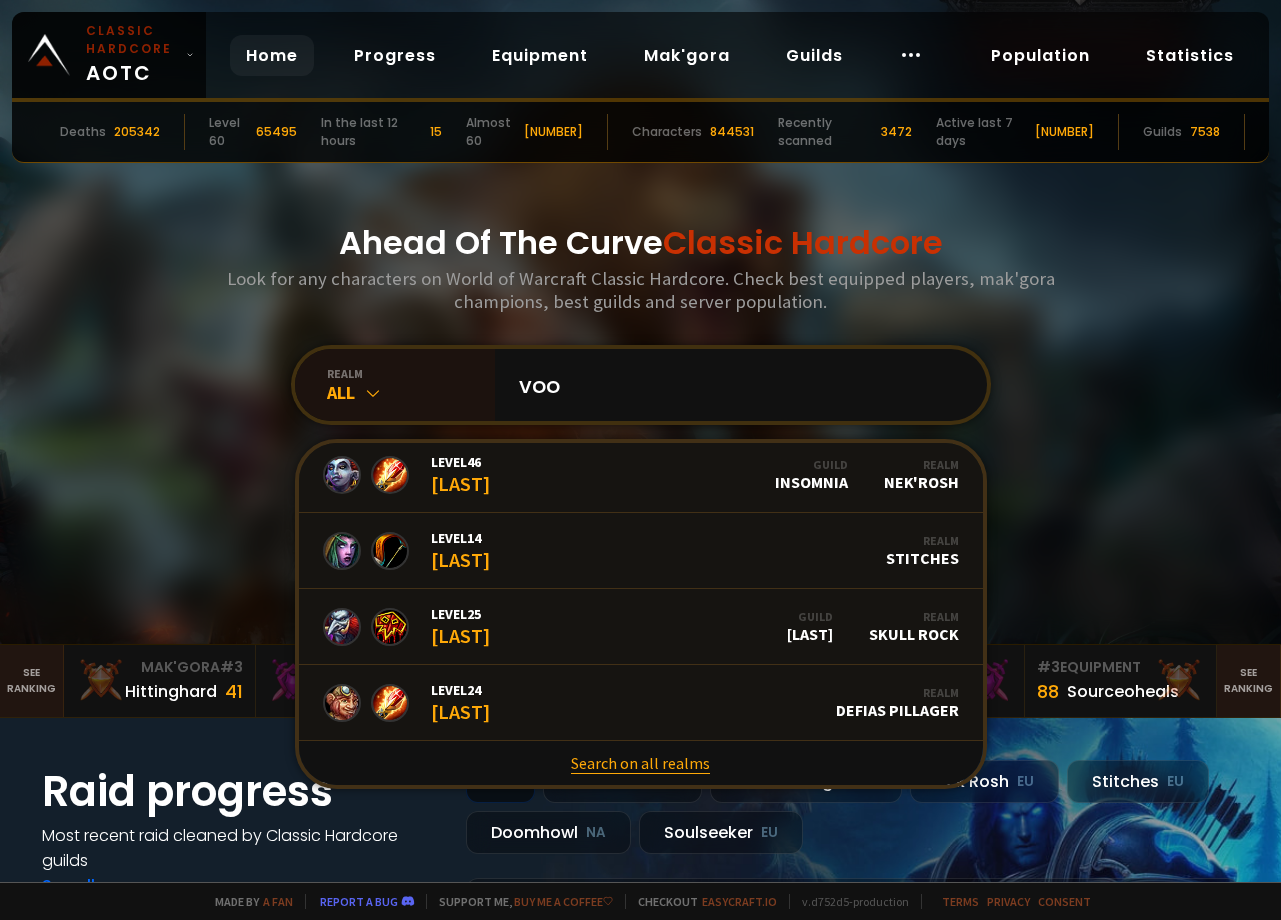 click on "Search on all realms" at bounding box center (641, 763) 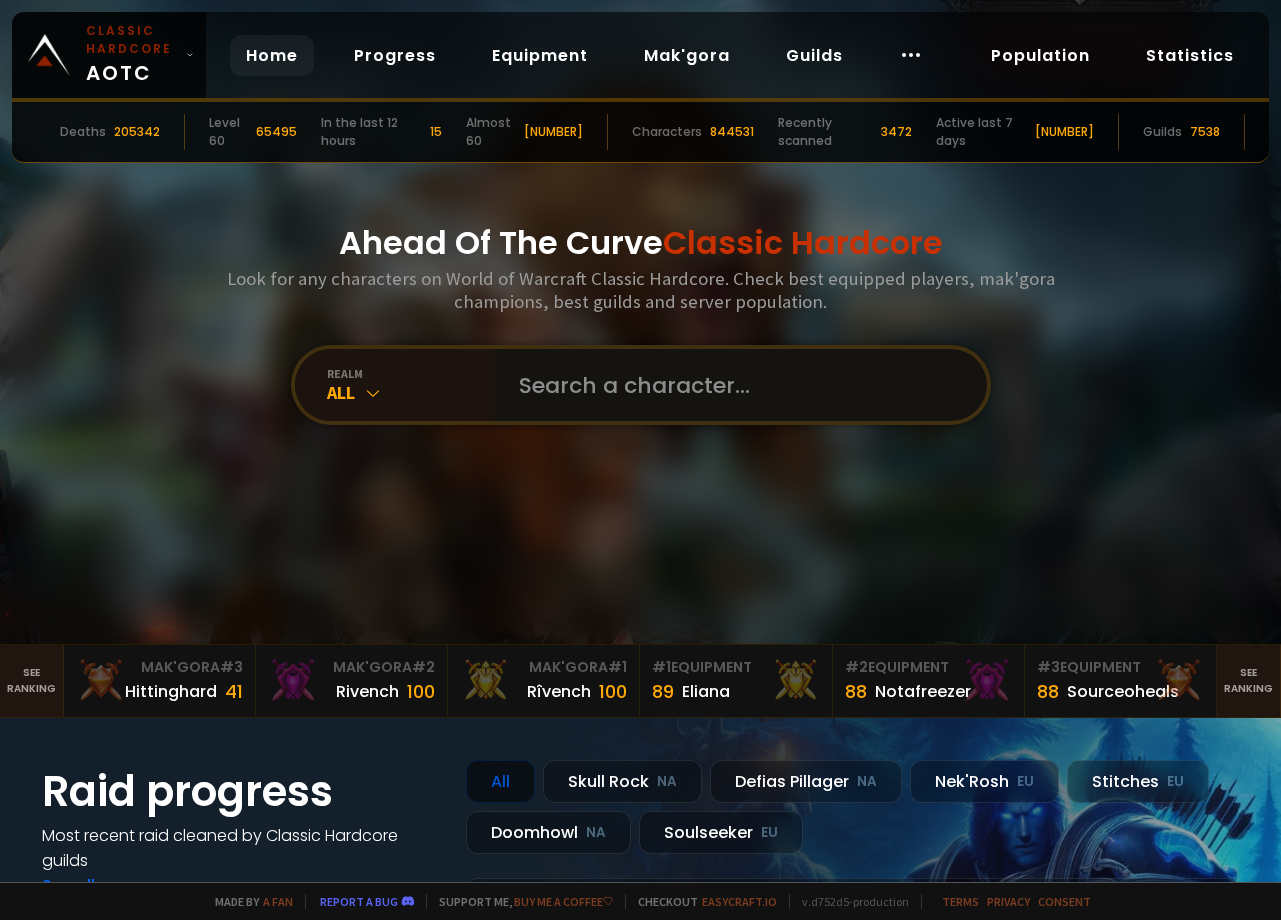 click at bounding box center [735, 385] 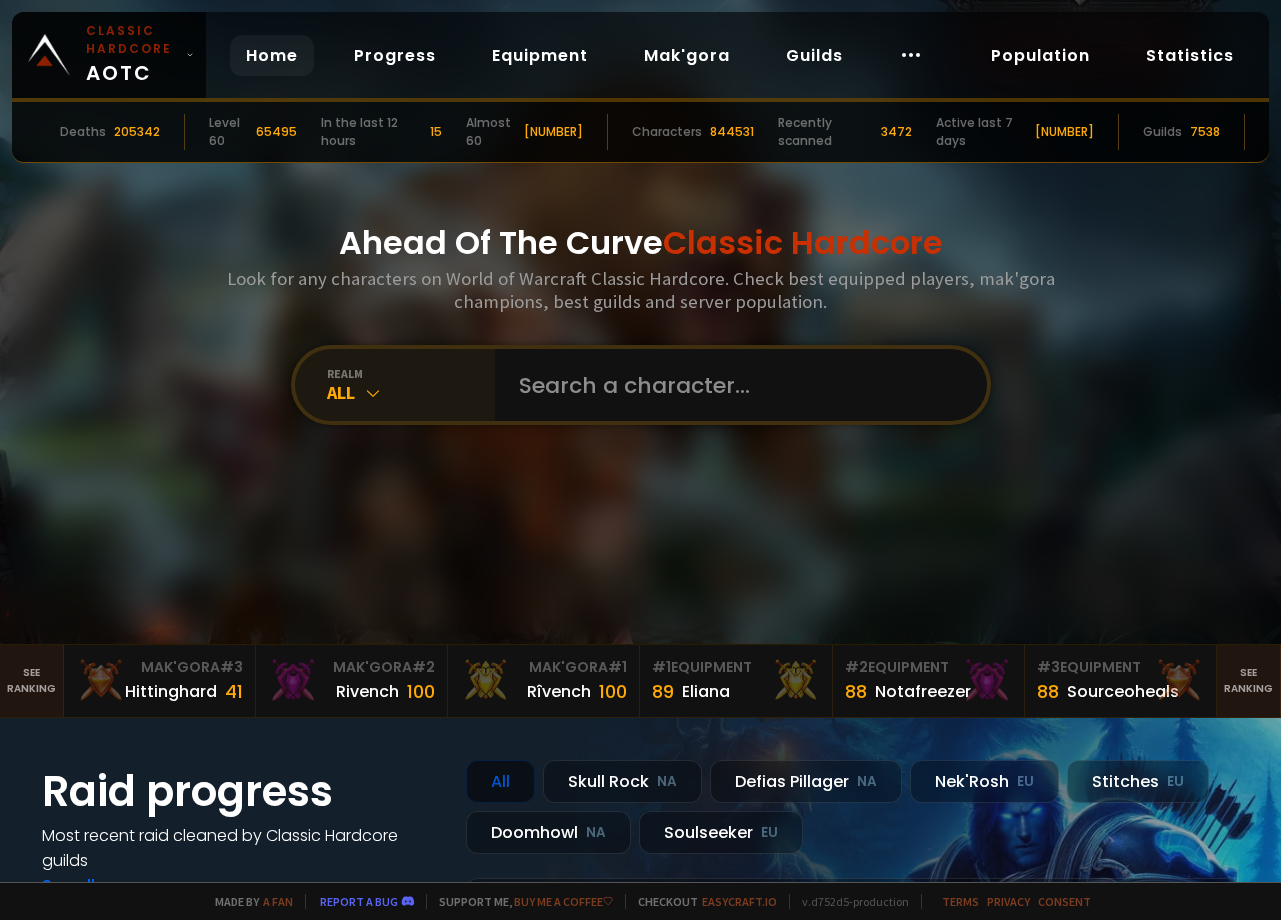 click on "realm" at bounding box center (411, 373) 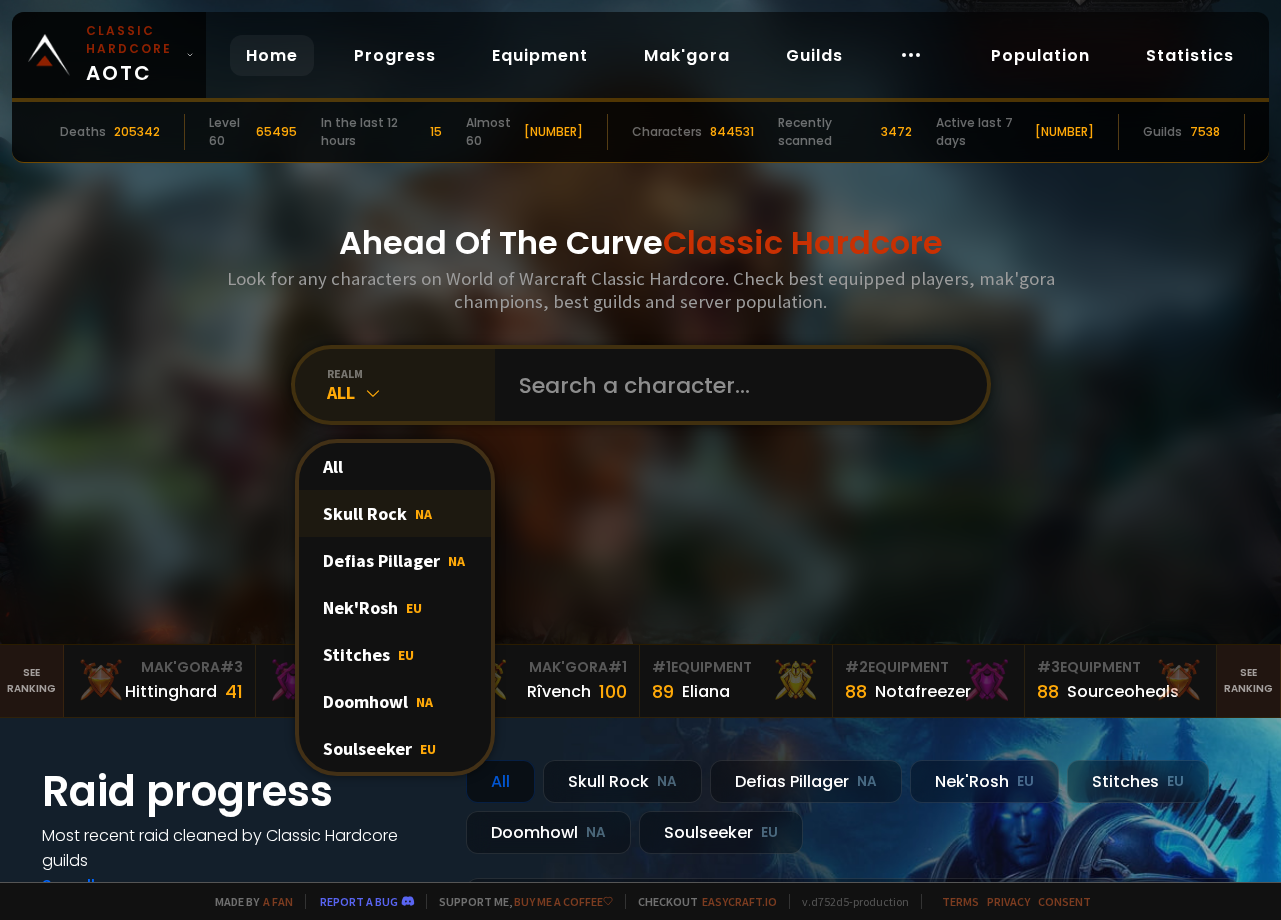 click on "NA" at bounding box center (423, 514) 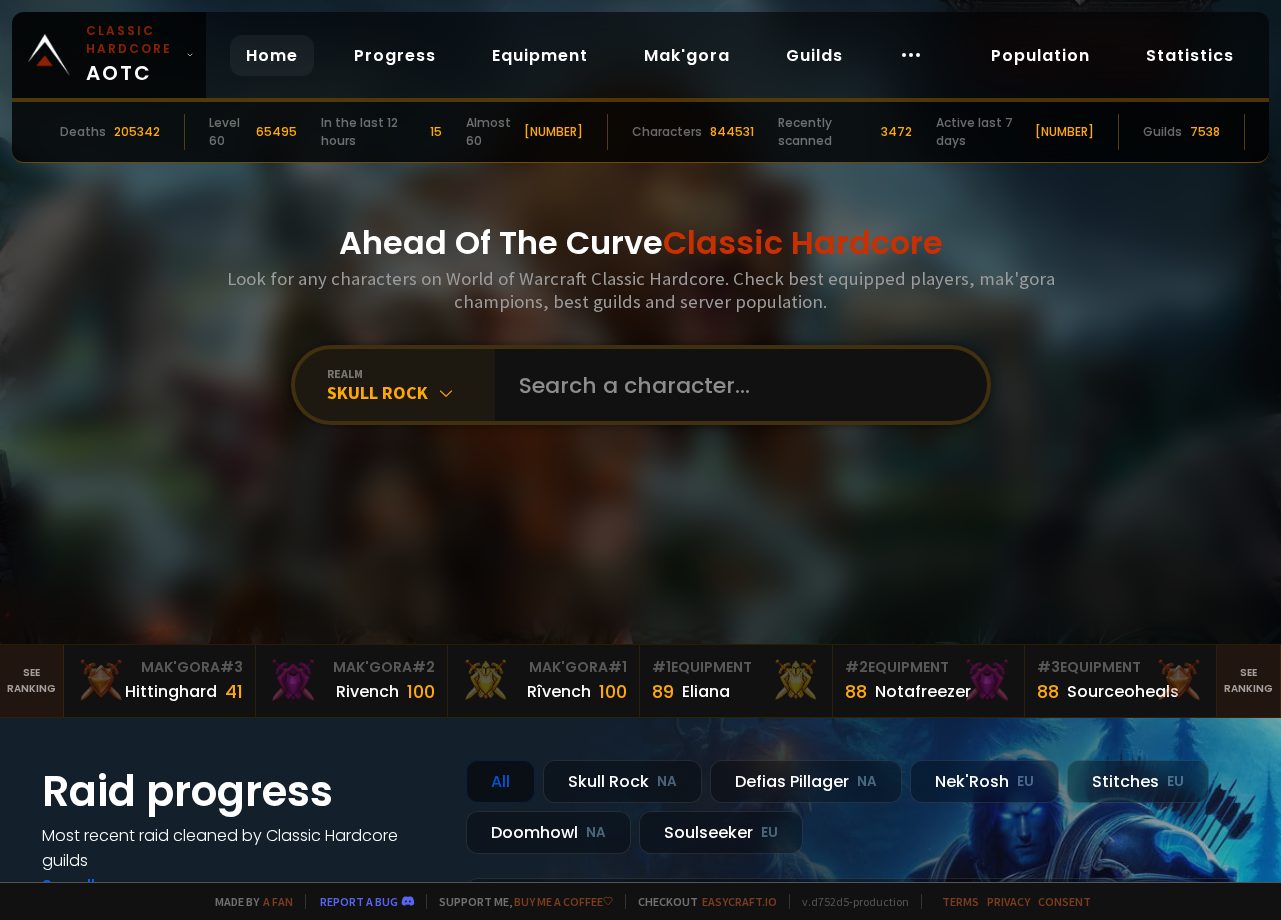 click on "realm Skull Rock" at bounding box center (395, 385) 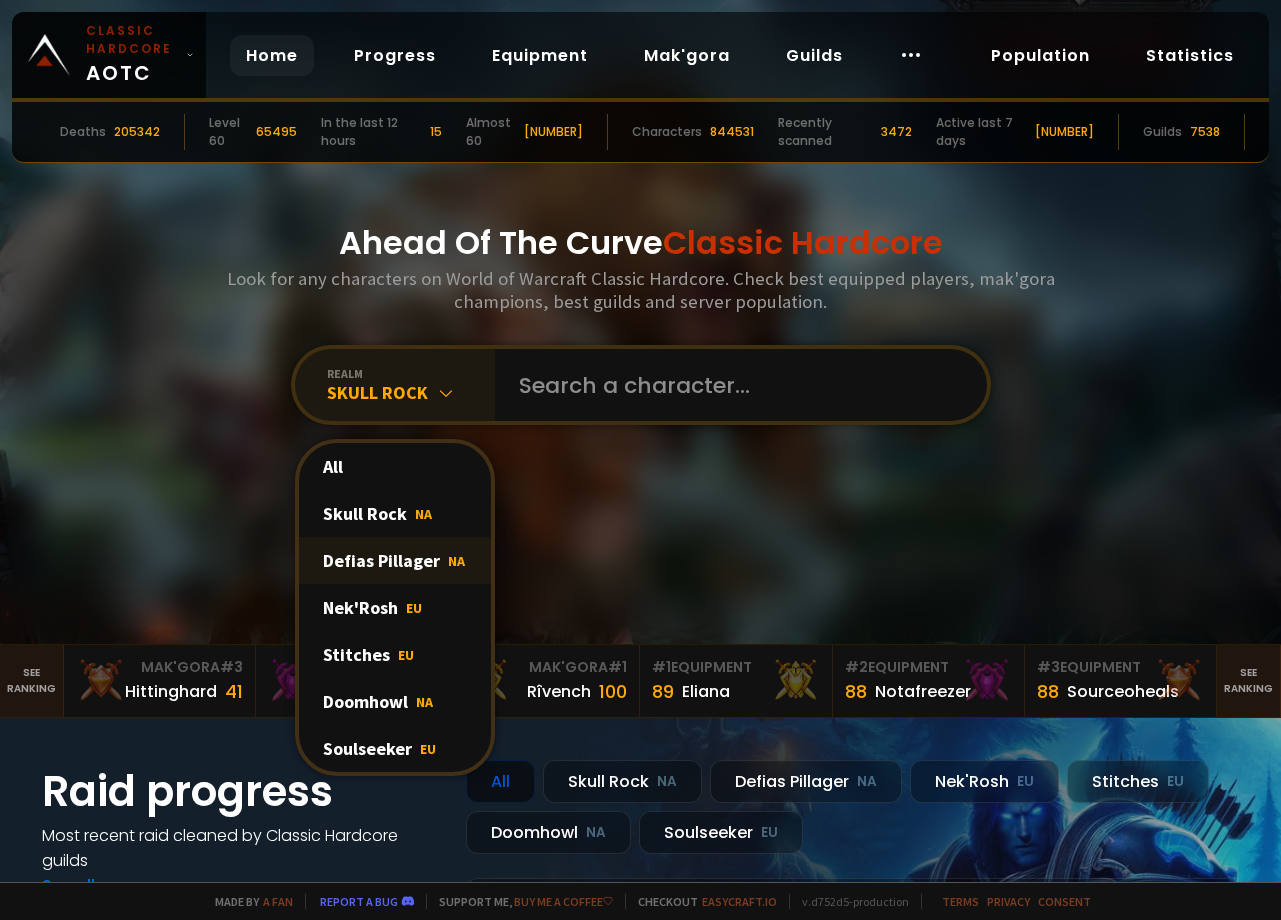 click on "[LAST] NA" at bounding box center [395, 560] 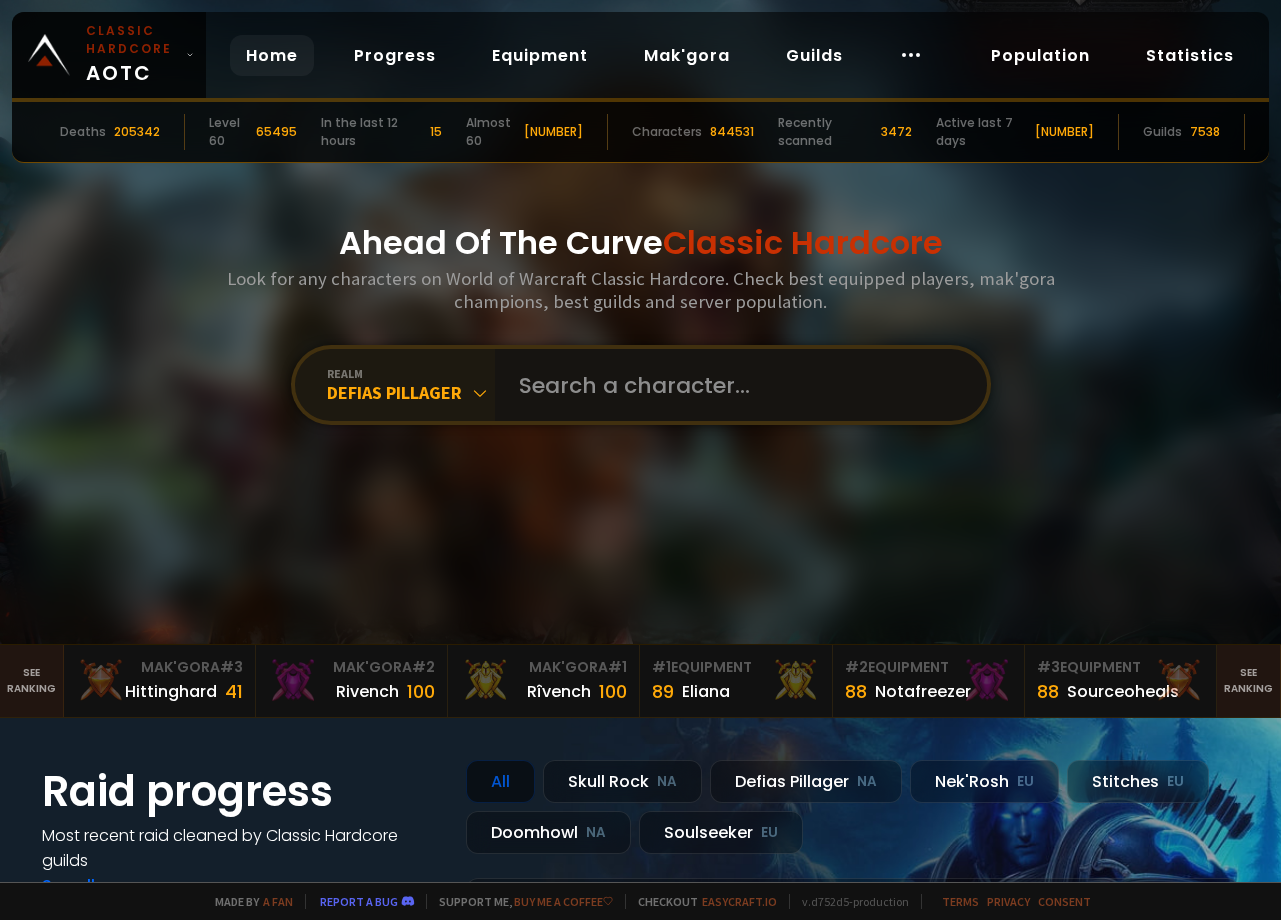 click at bounding box center [735, 385] 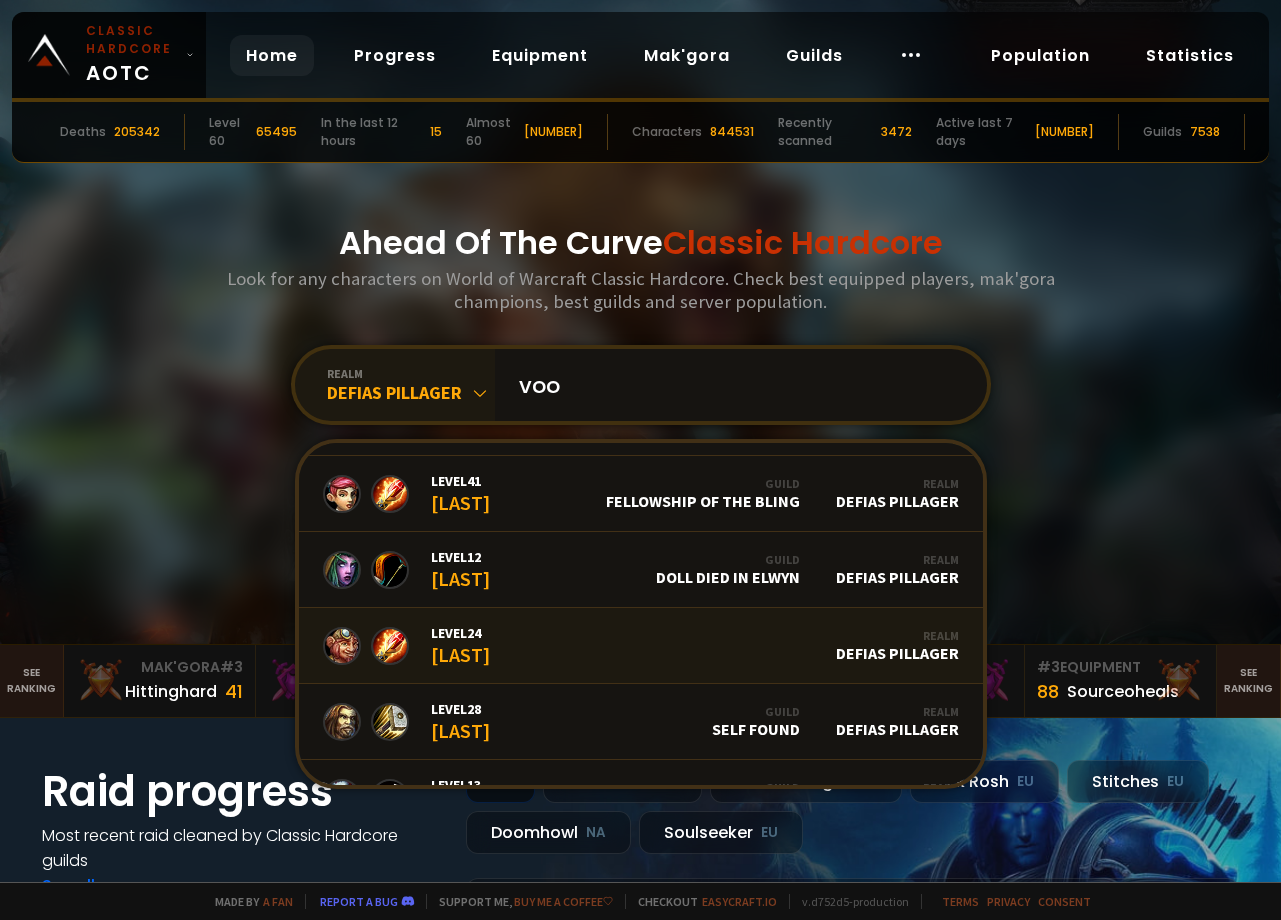 scroll, scrollTop: 1222, scrollLeft: 0, axis: vertical 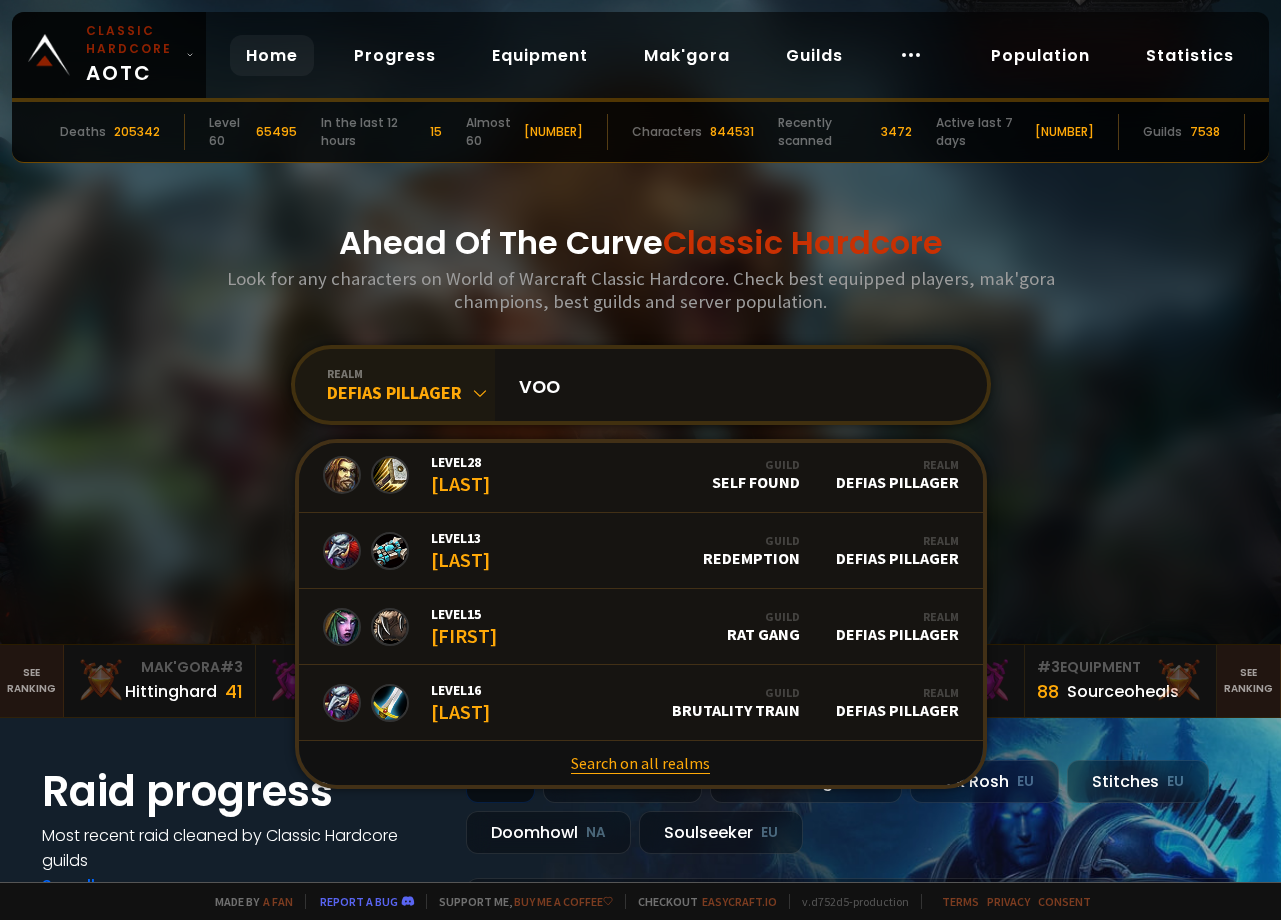 type on "voo" 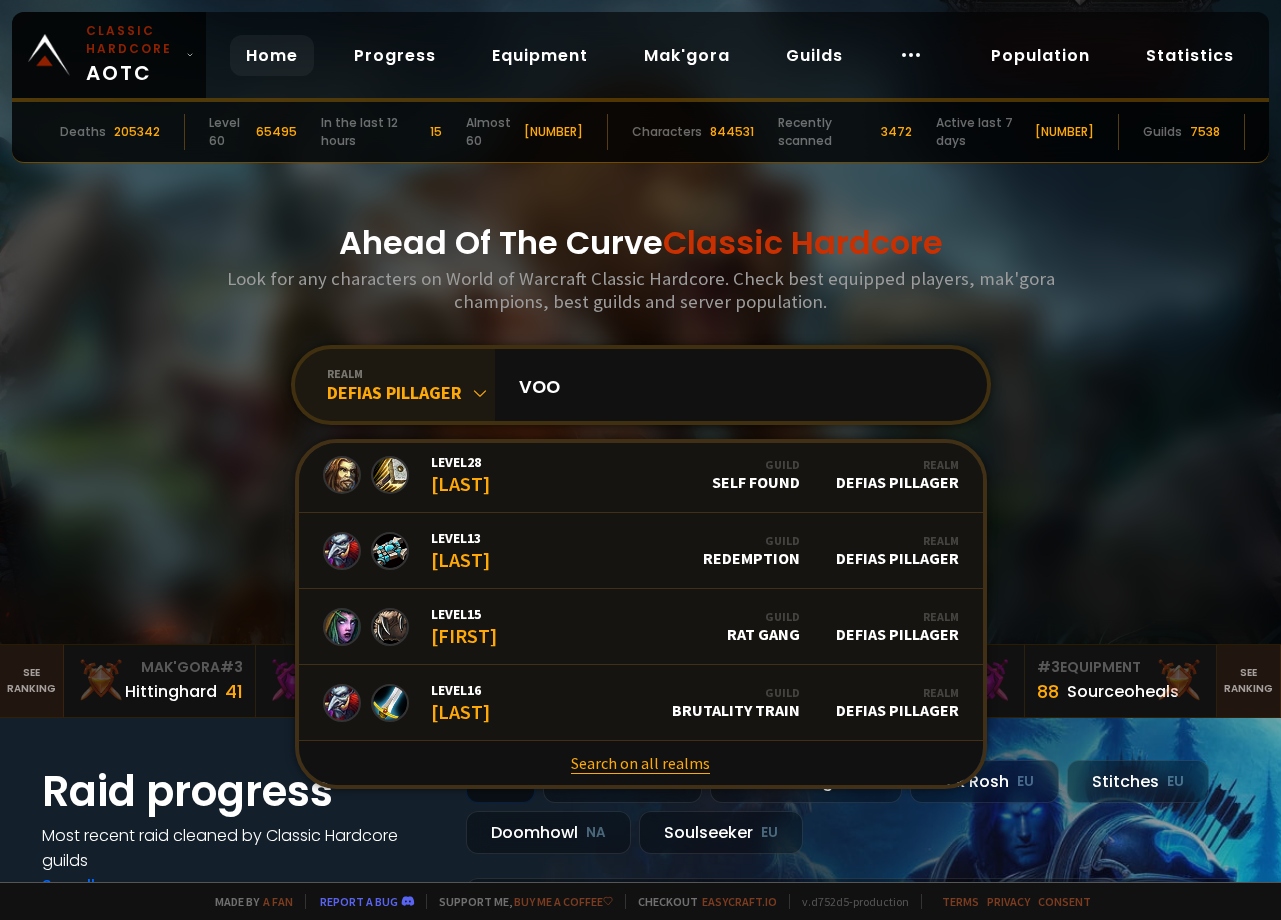 click on "Search on all realms" at bounding box center (641, 763) 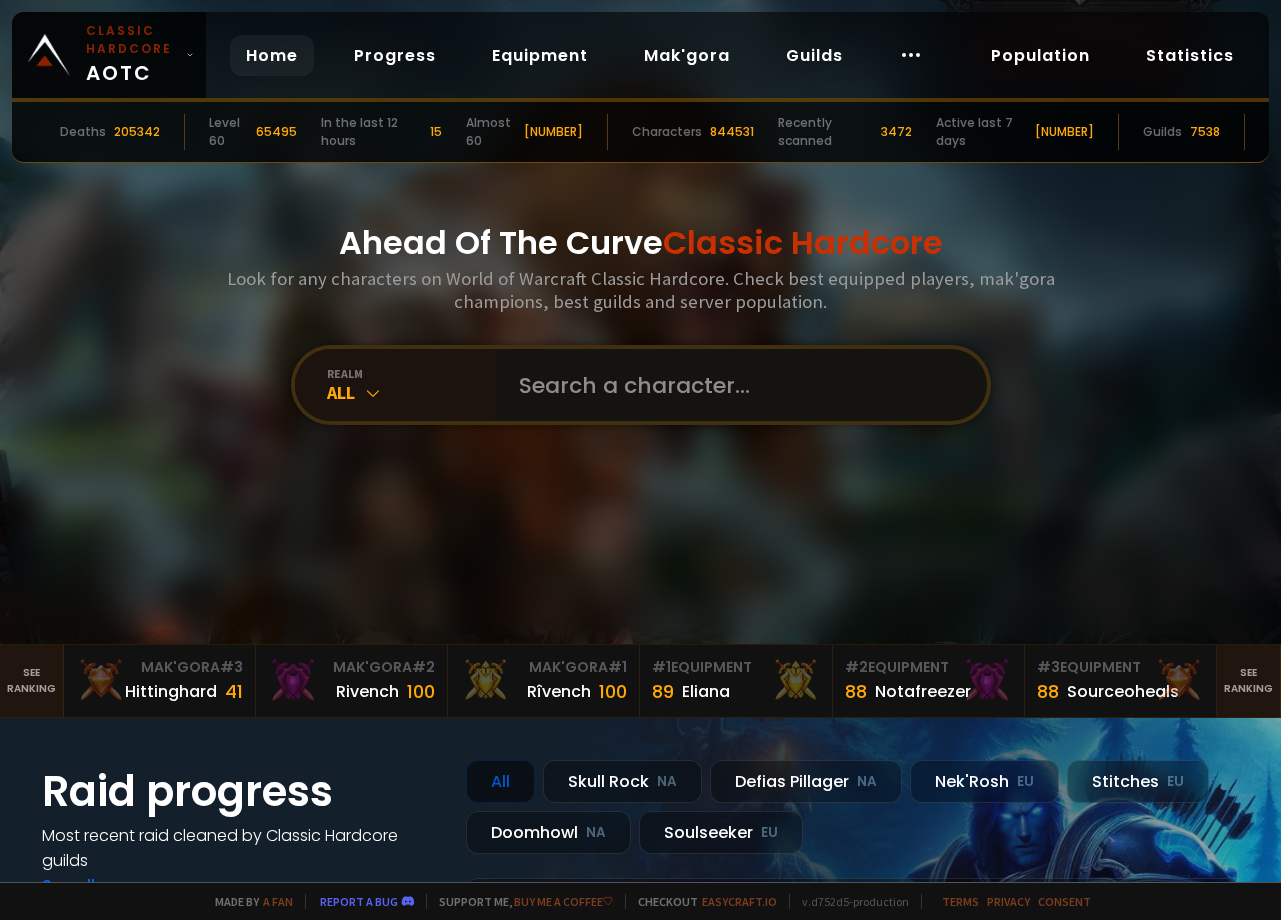 click at bounding box center [735, 385] 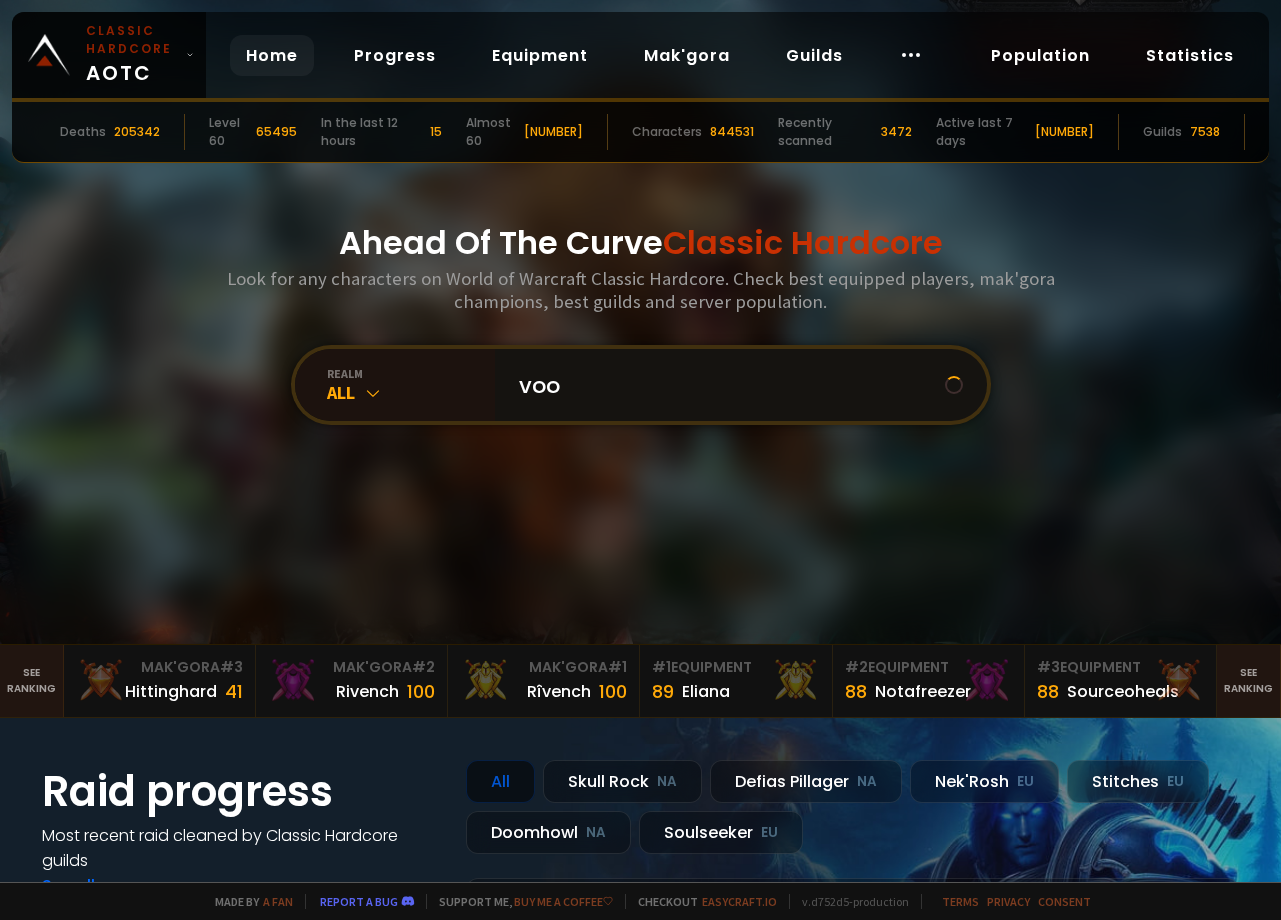 type on "voor" 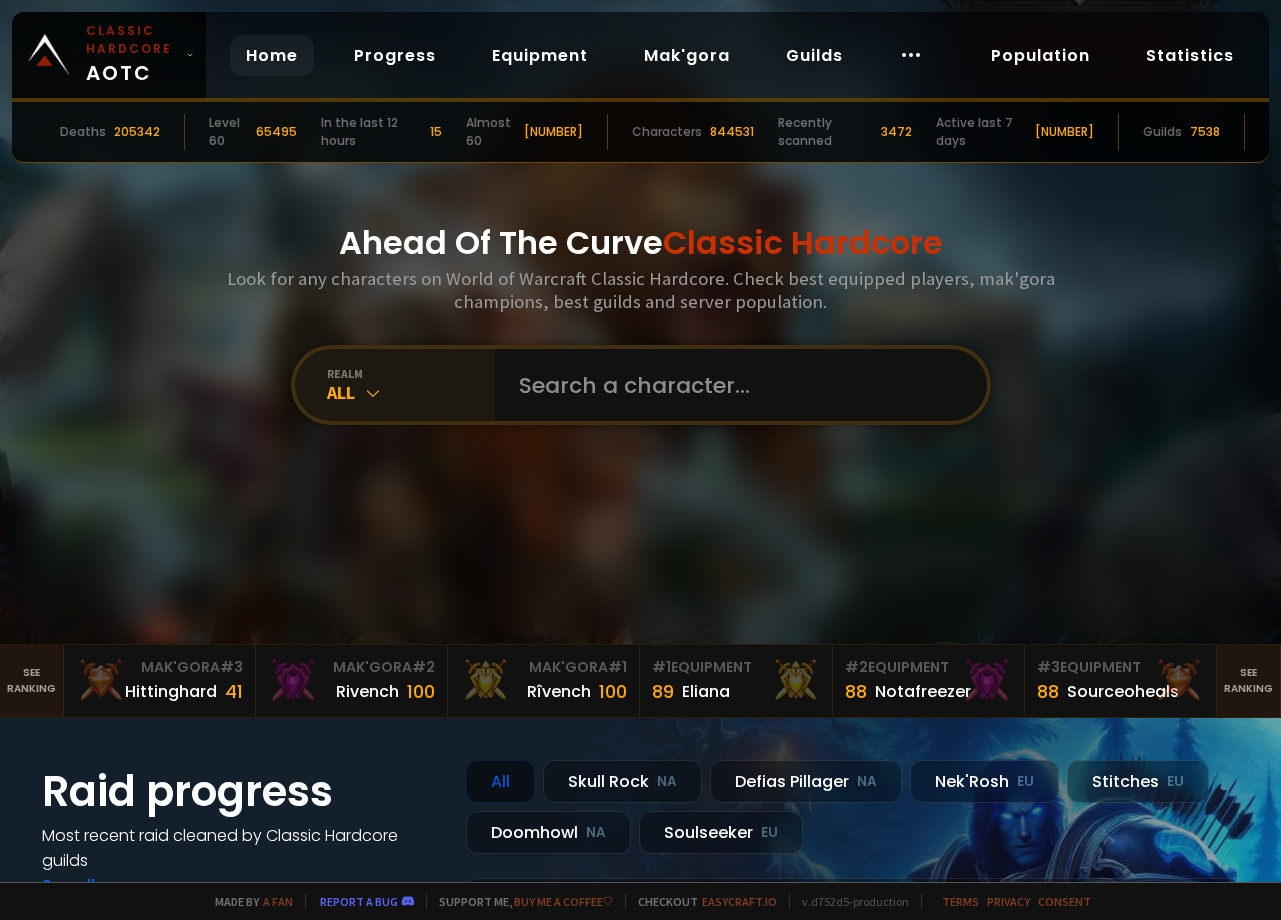 click on "All" at bounding box center (411, 392) 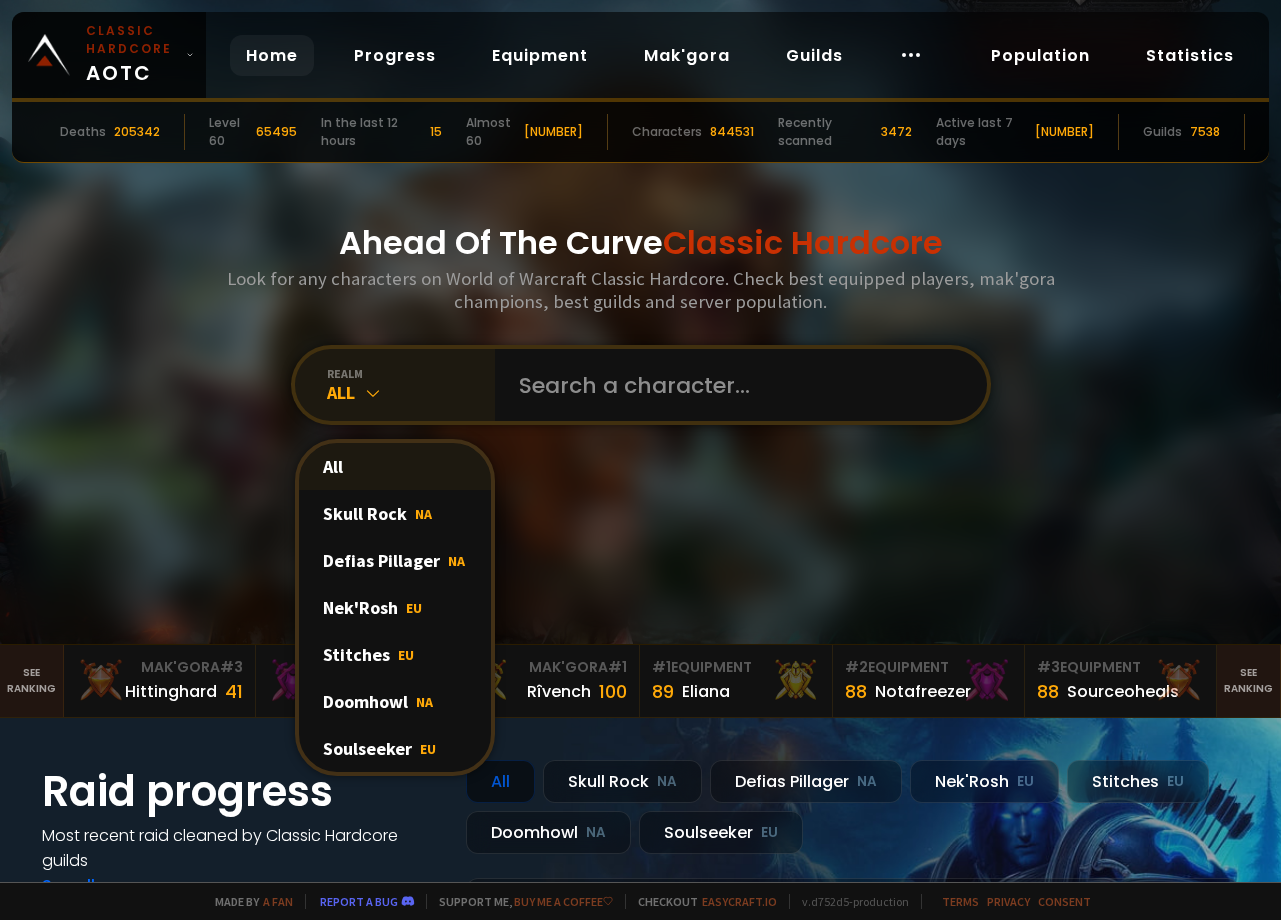 click on "All" at bounding box center (395, 466) 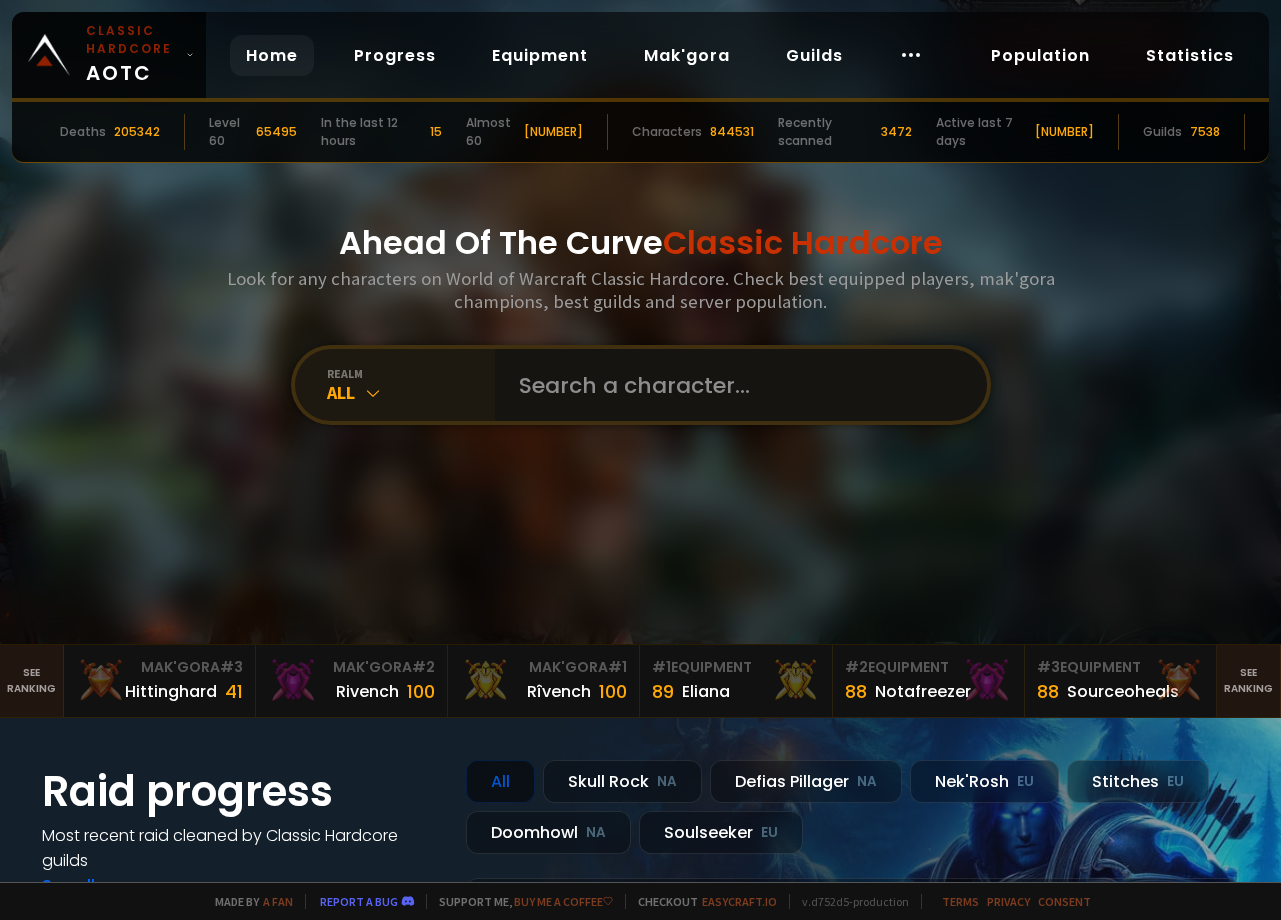 click at bounding box center [735, 385] 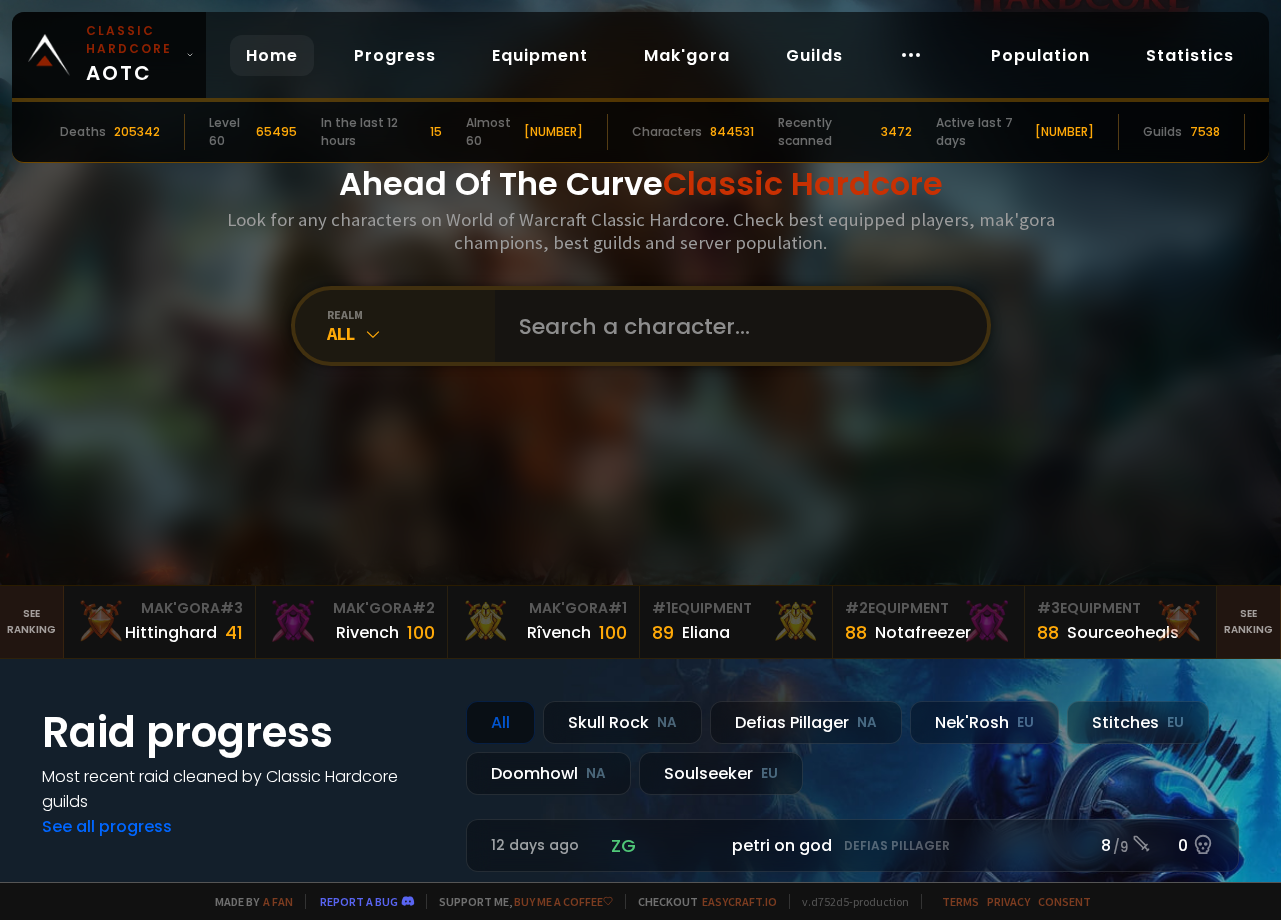 scroll, scrollTop: 0, scrollLeft: 0, axis: both 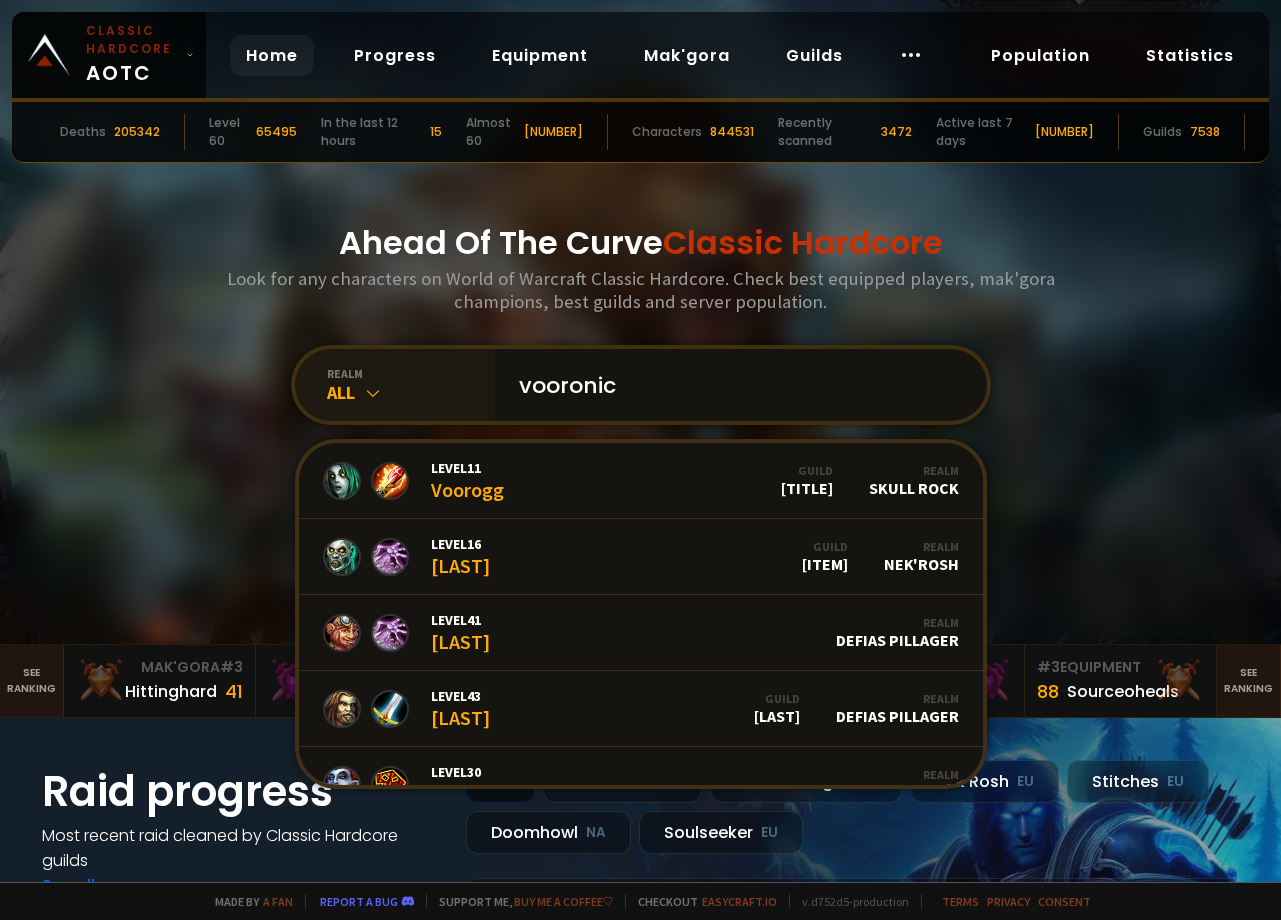 type on "[LAST]" 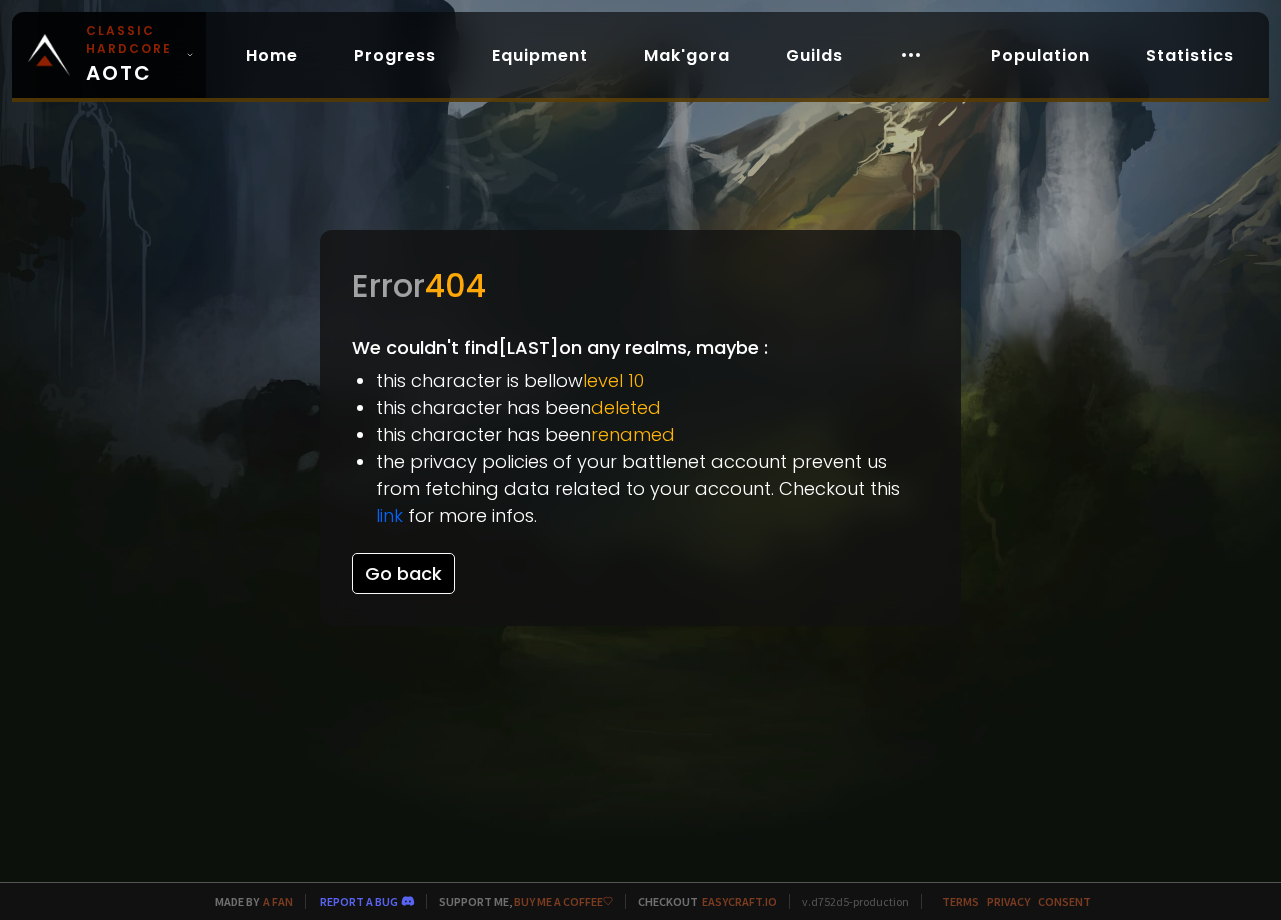 click on "Go back" at bounding box center [403, 573] 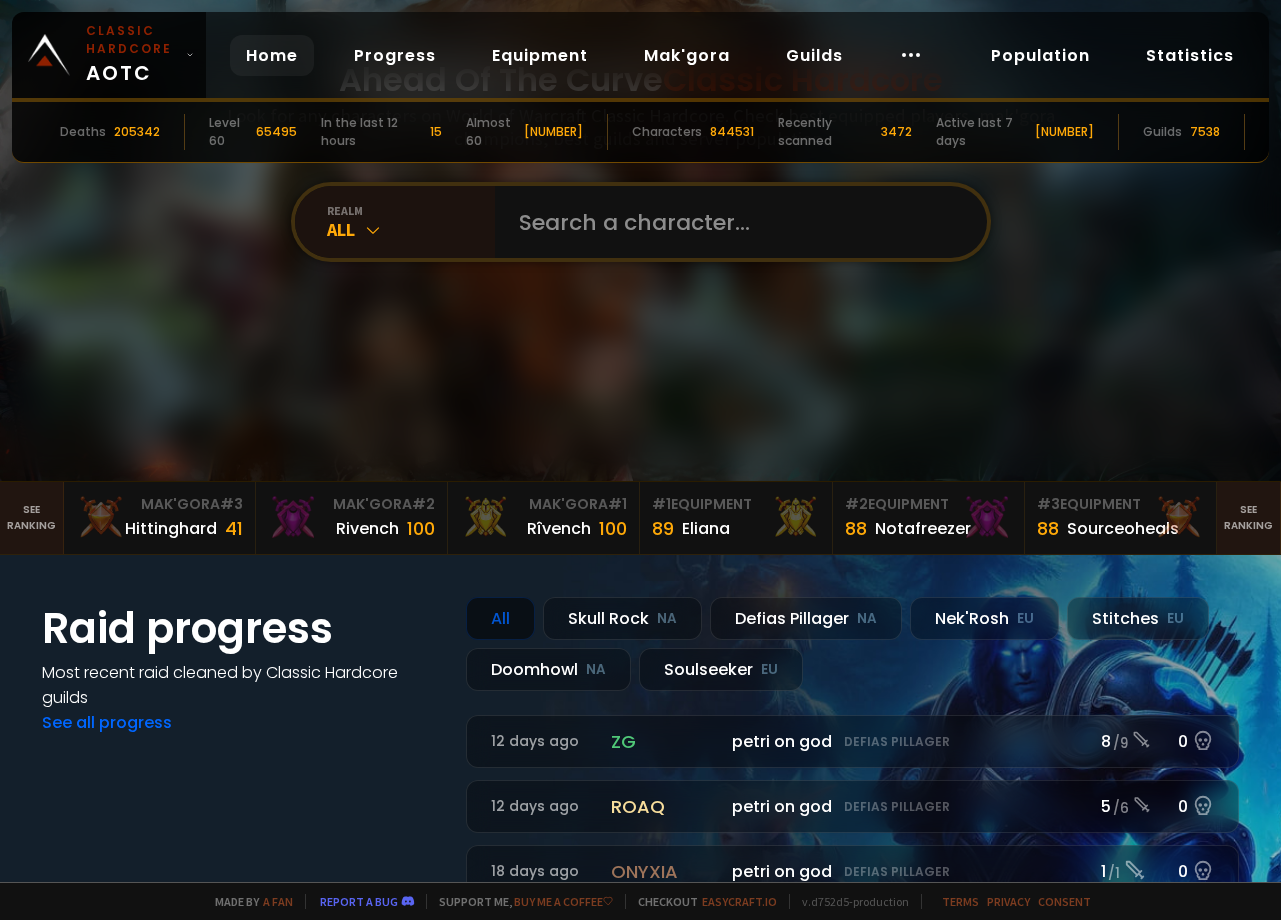 scroll, scrollTop: 169, scrollLeft: 0, axis: vertical 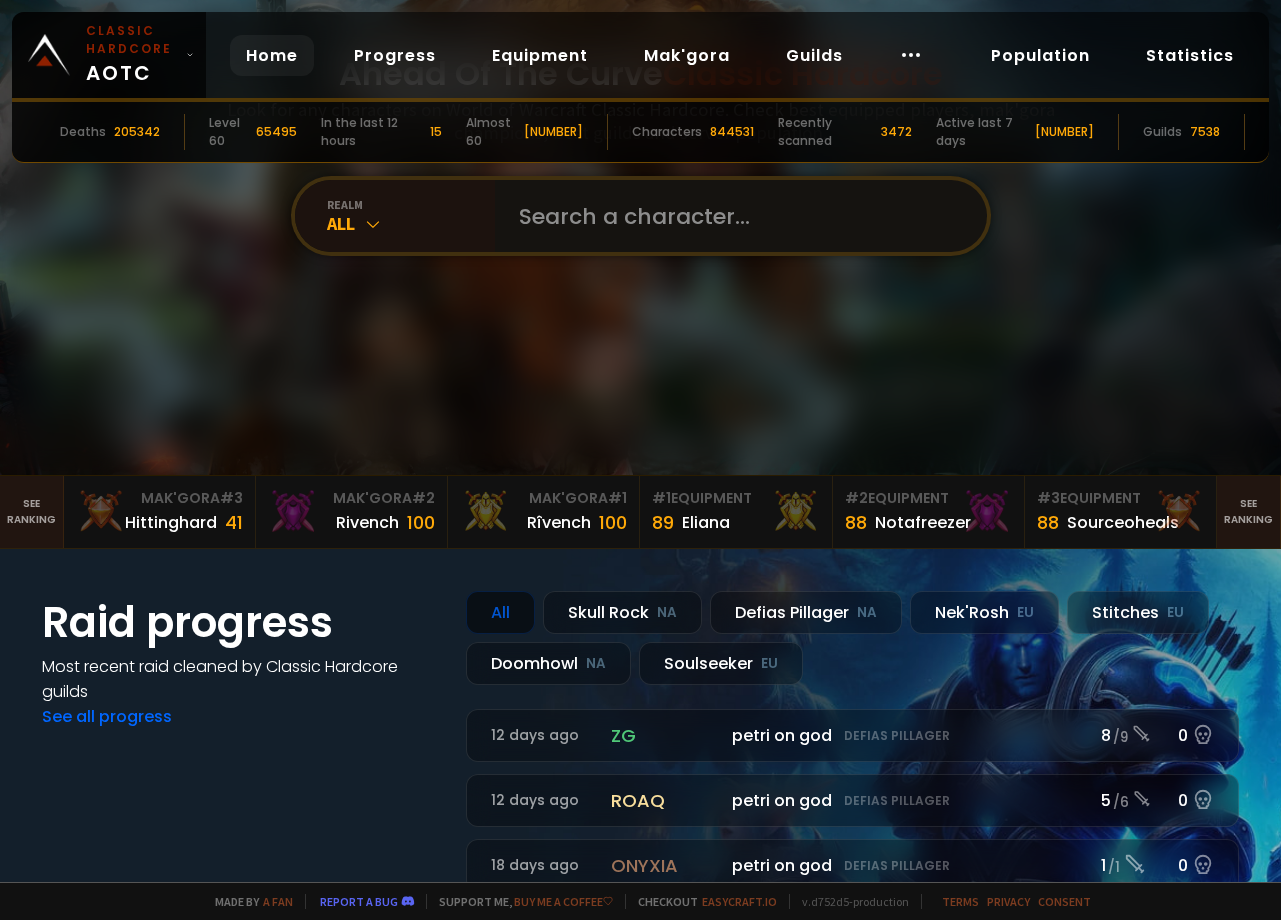 click at bounding box center [735, 216] 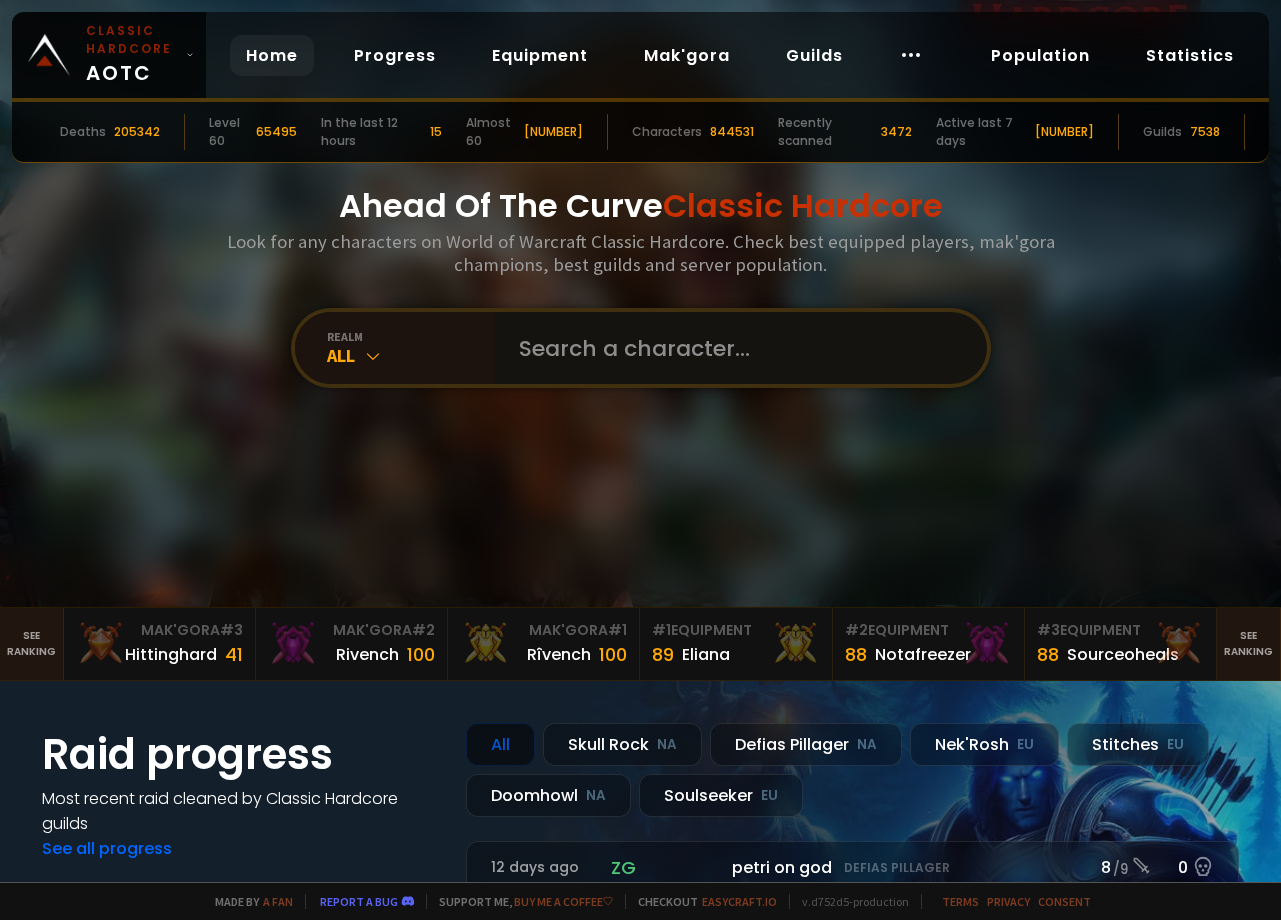 scroll, scrollTop: 0, scrollLeft: 0, axis: both 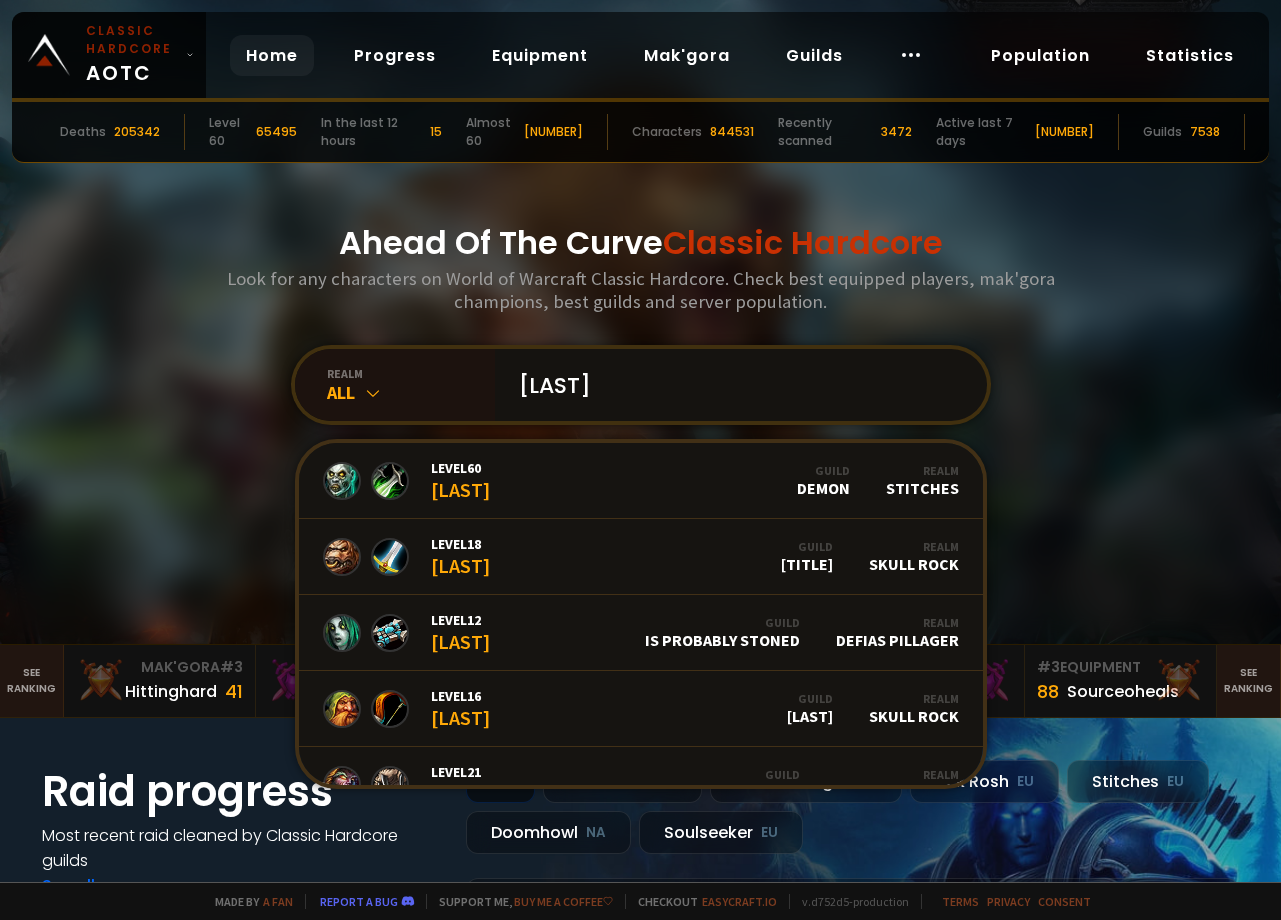 type on "[FIRST]" 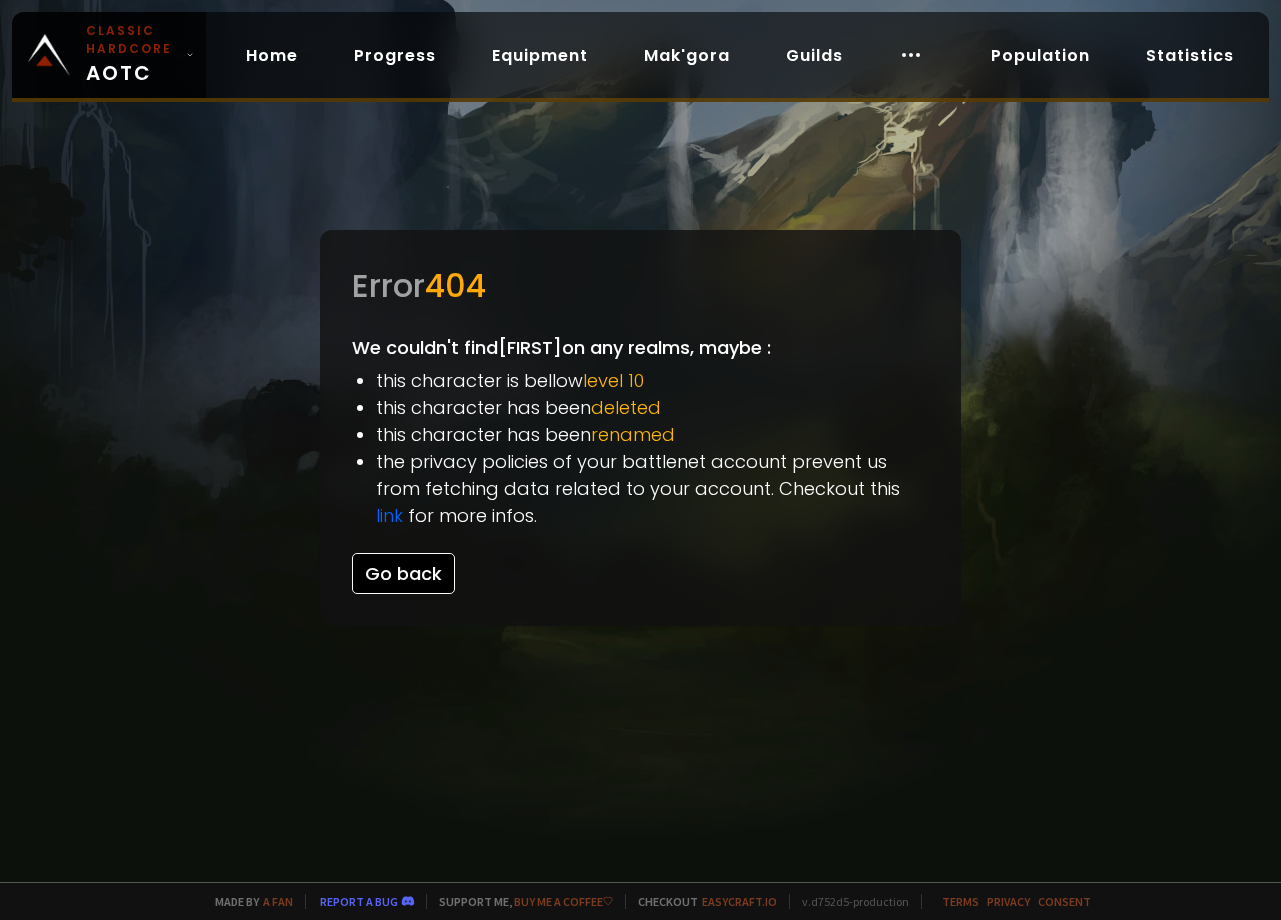 click on "Go back" at bounding box center [403, 573] 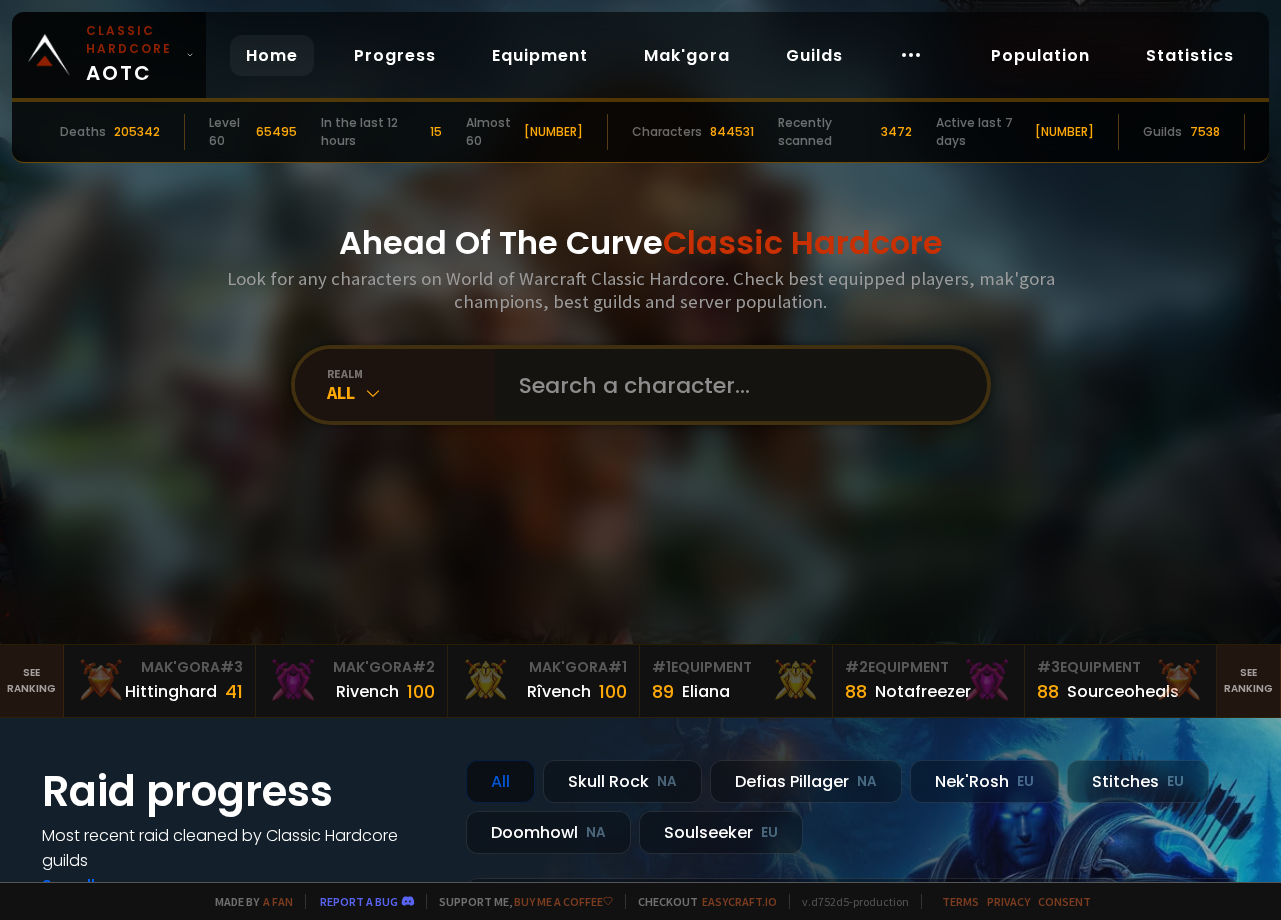click at bounding box center [735, 385] 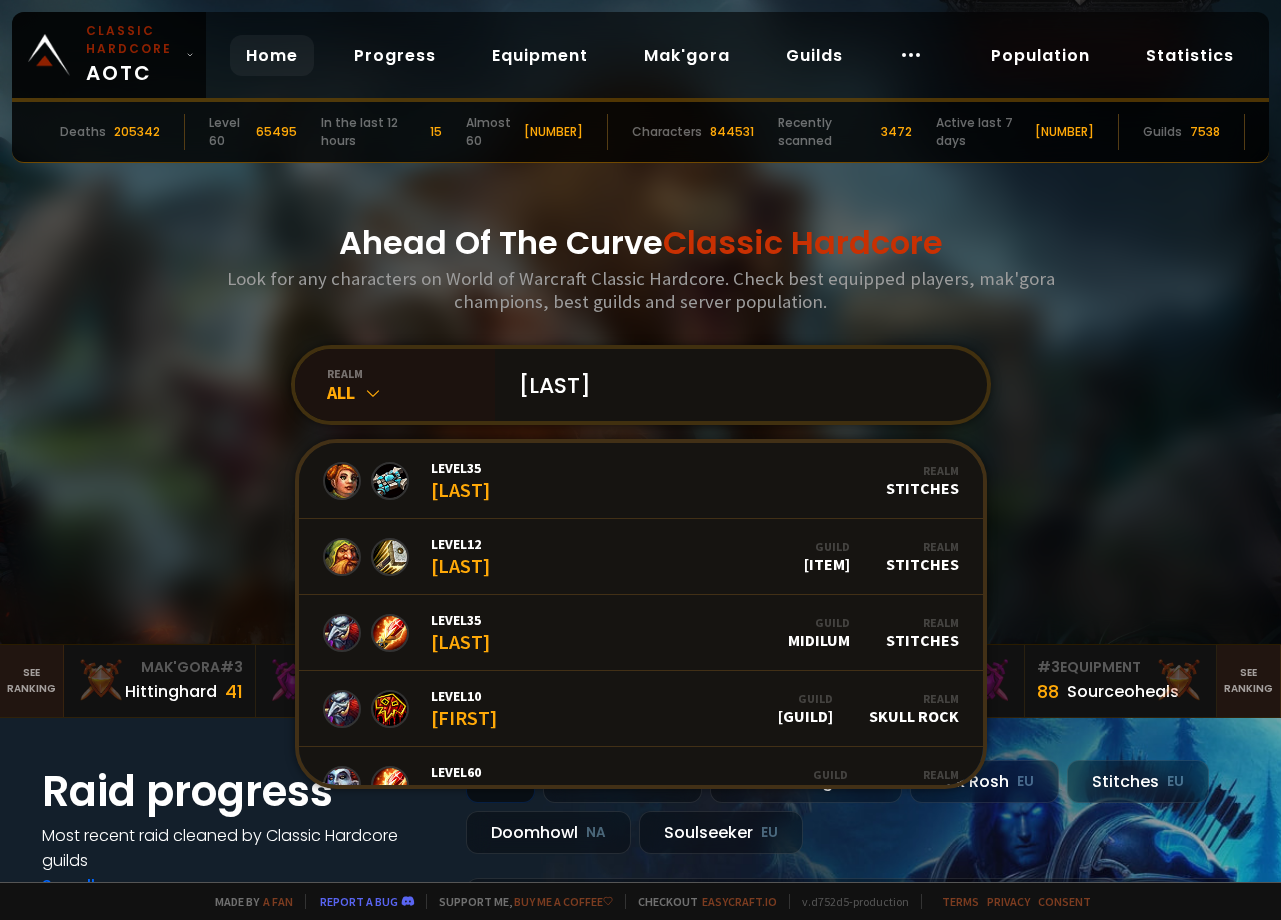 type on "[FIRST]" 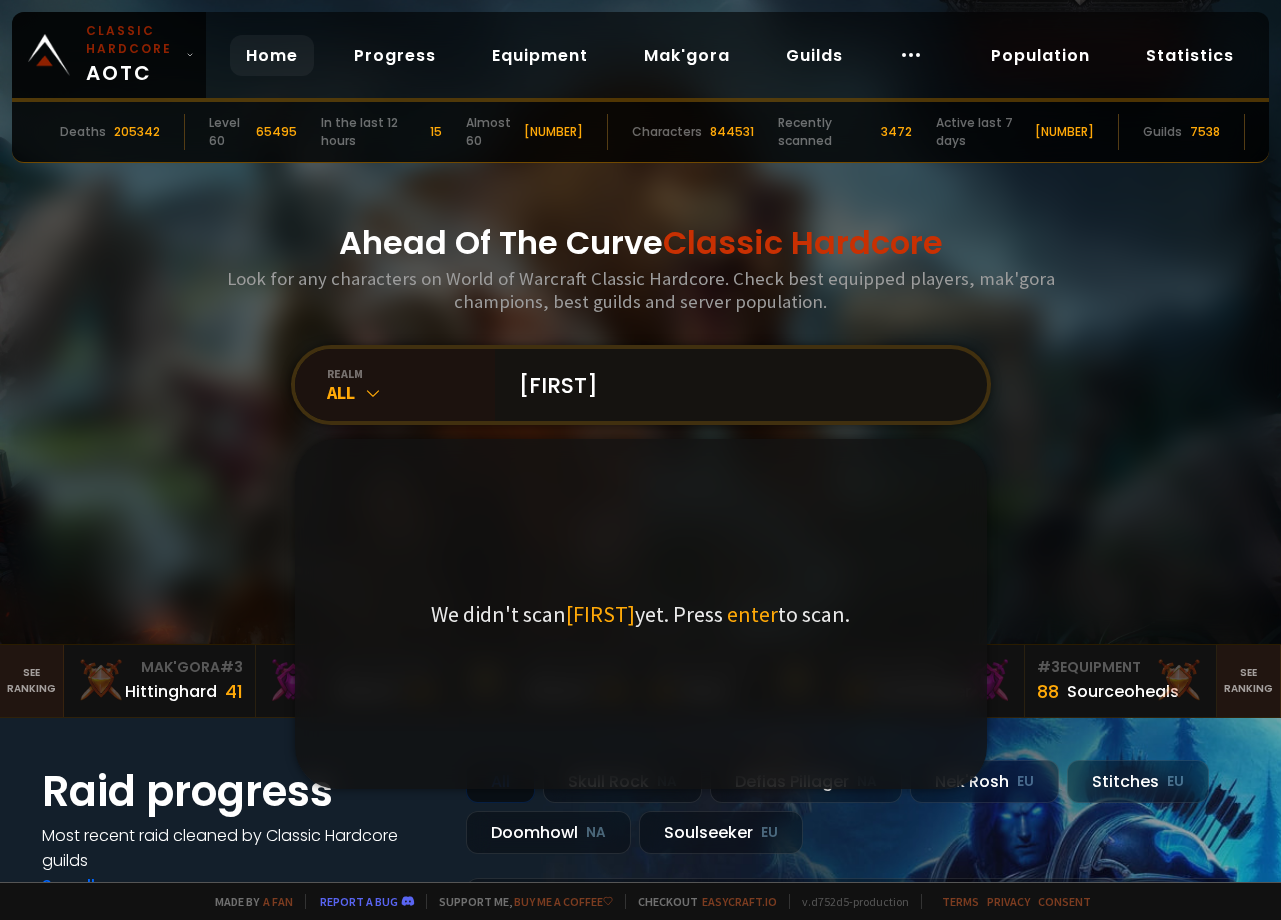drag, startPoint x: 630, startPoint y: 392, endPoint x: 529, endPoint y: 357, distance: 106.89247 